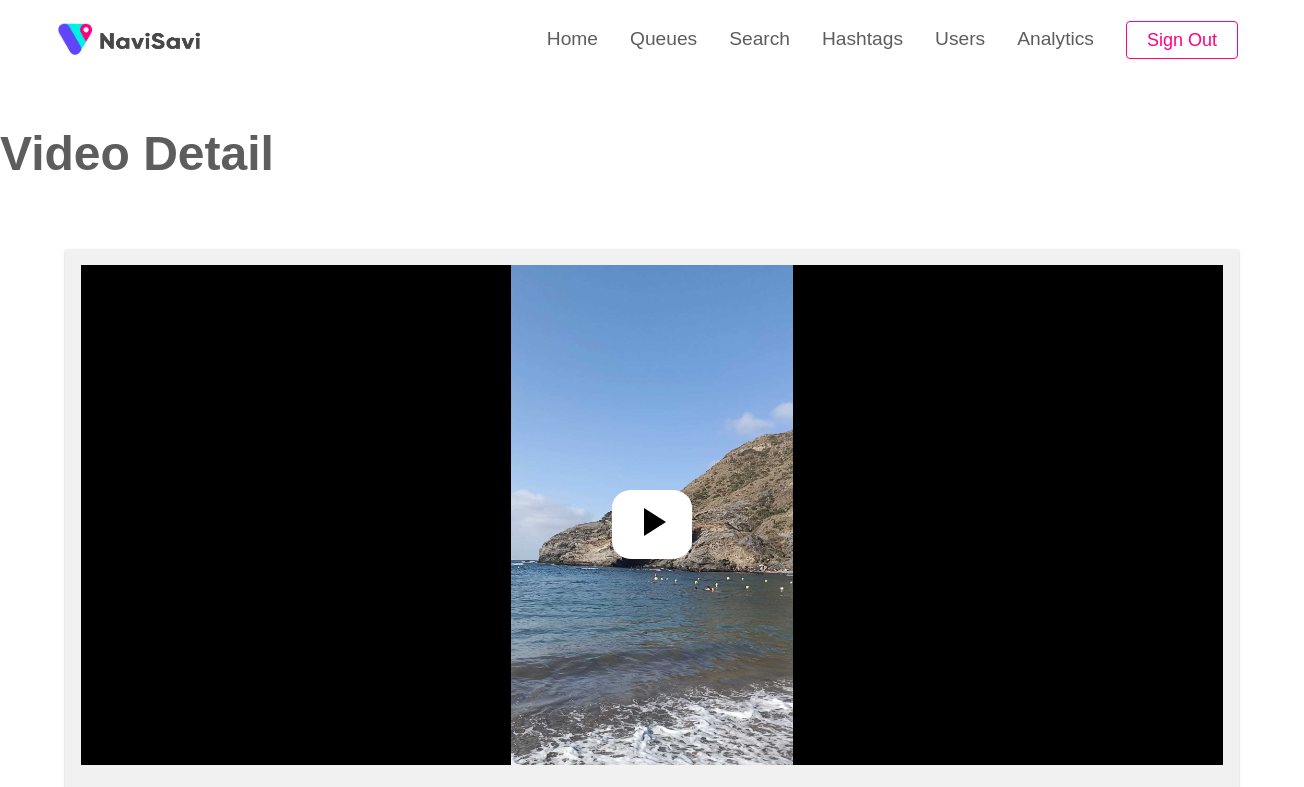 select on "****" 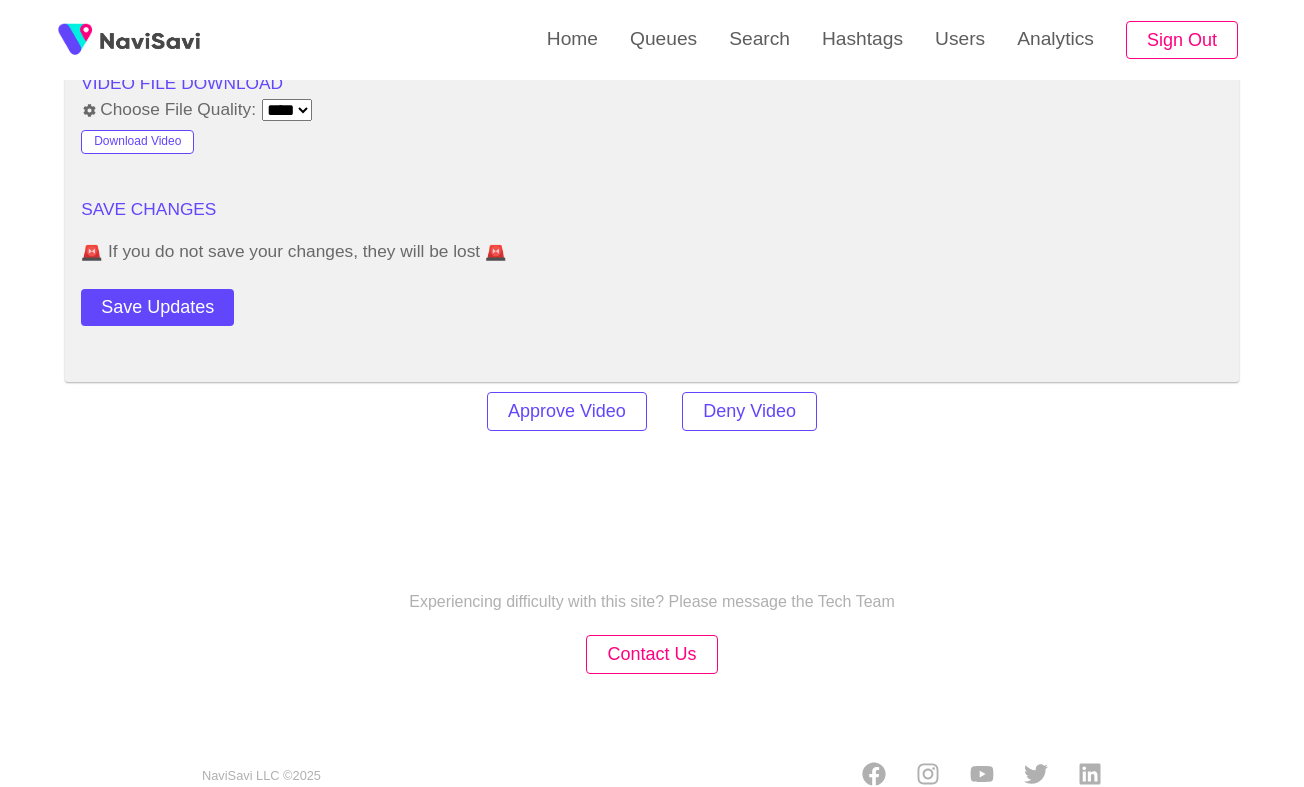 select on "**********" 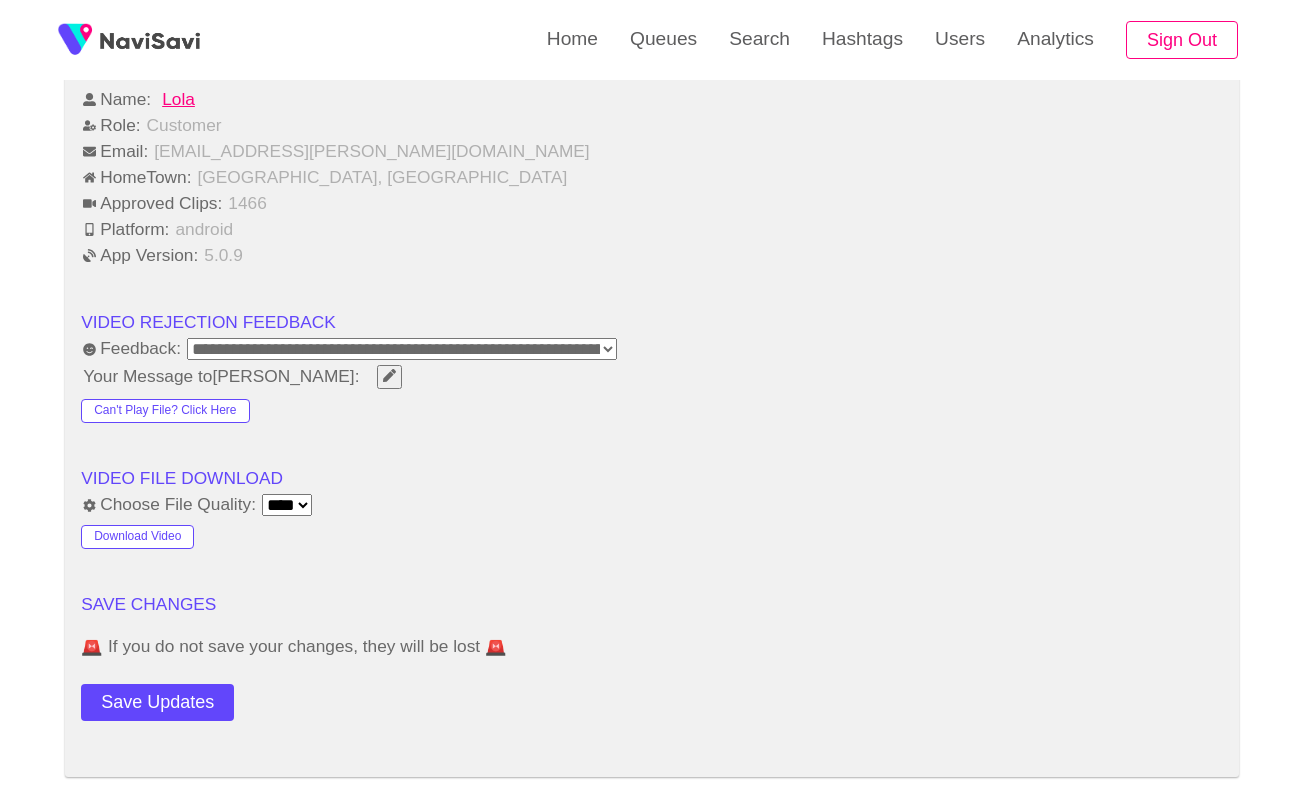 scroll, scrollTop: 2373, scrollLeft: 0, axis: vertical 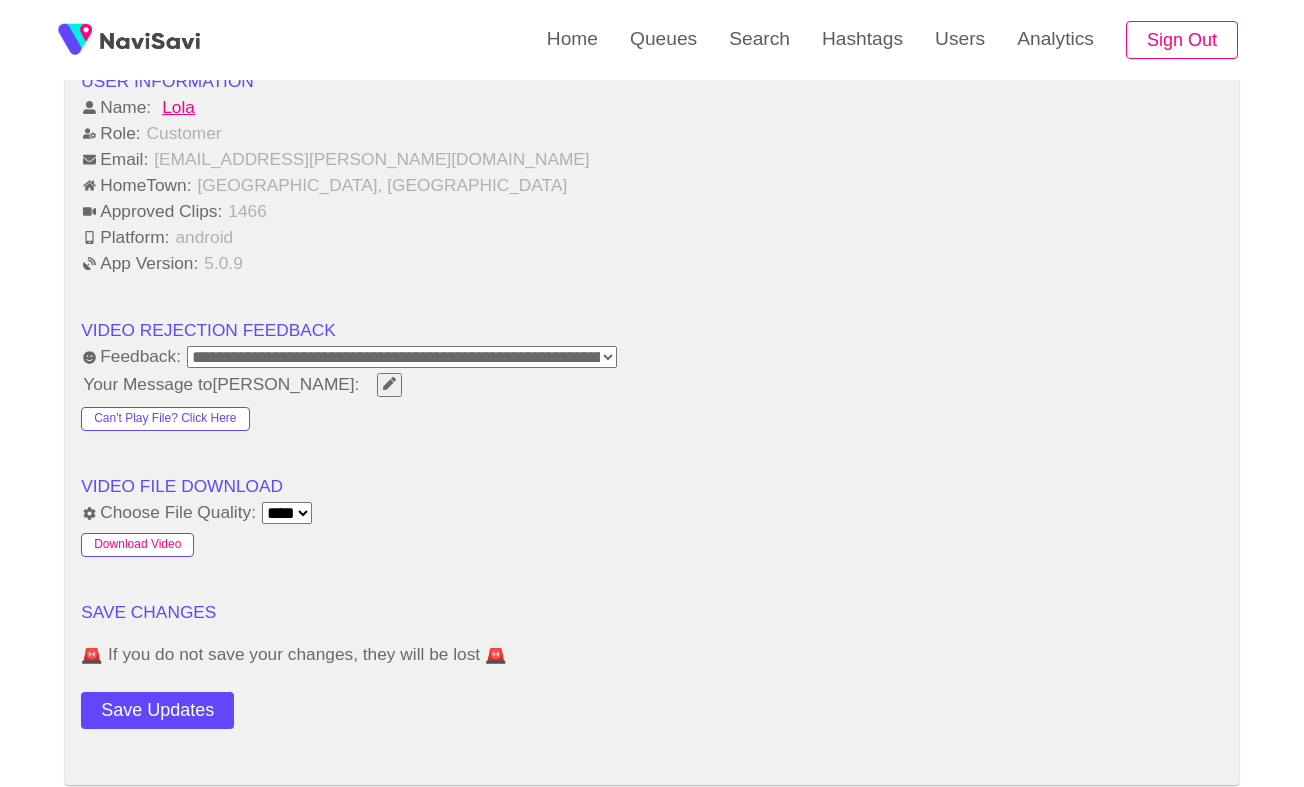 click on "Download Video" at bounding box center [137, 545] 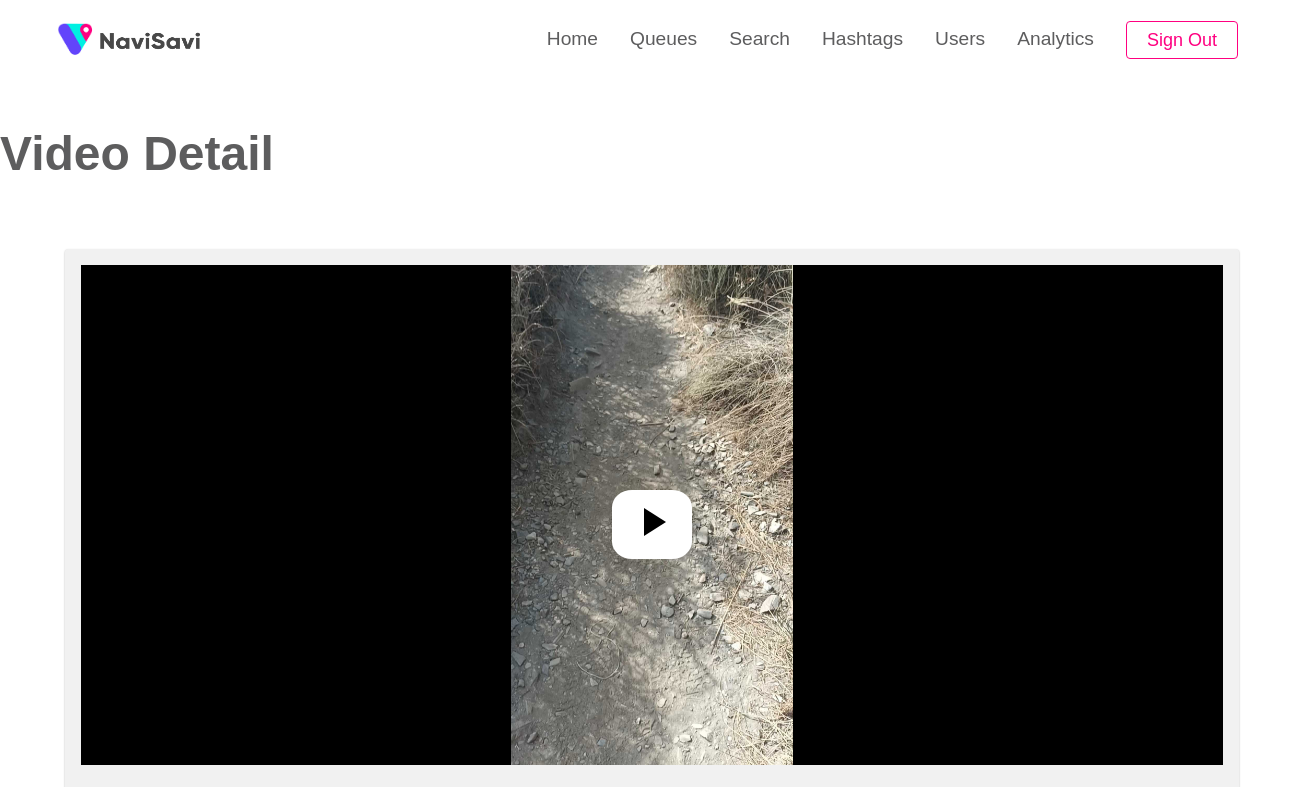 select on "**********" 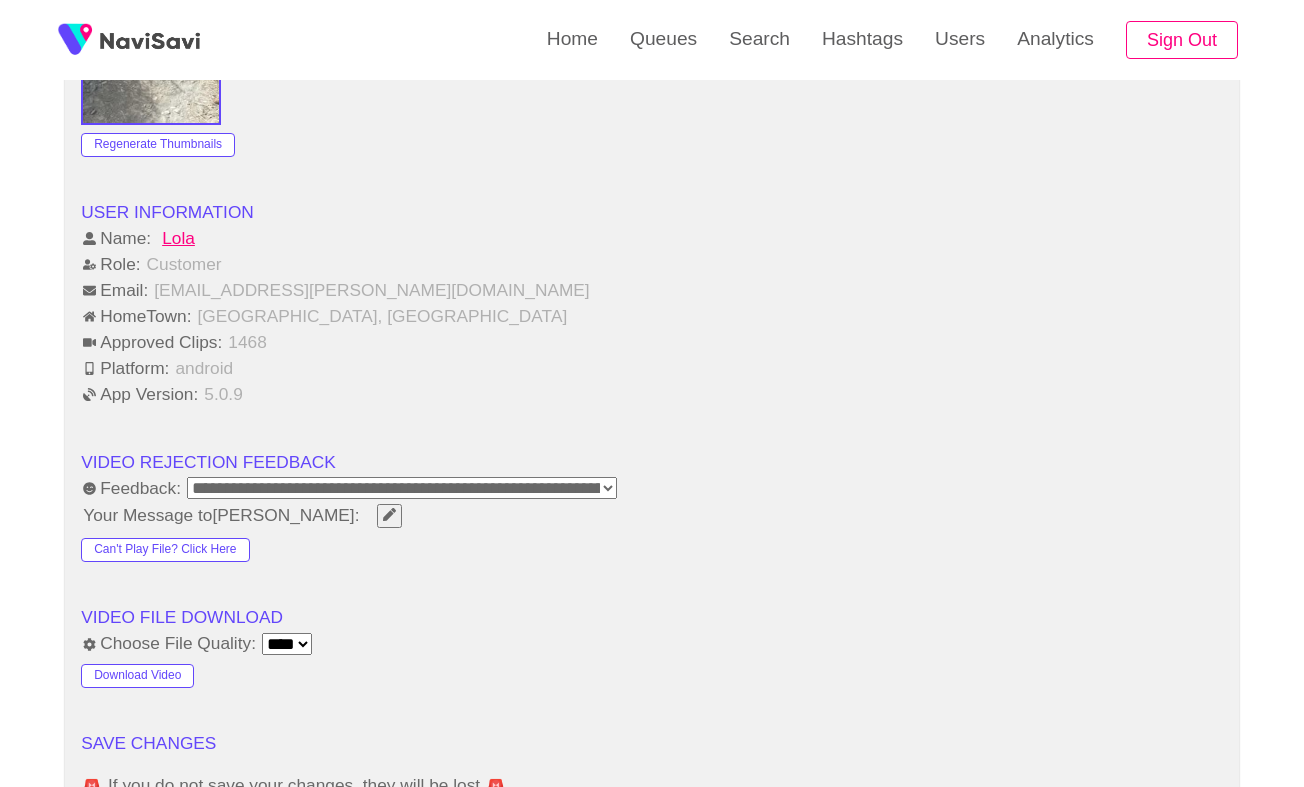 scroll, scrollTop: 2254, scrollLeft: 0, axis: vertical 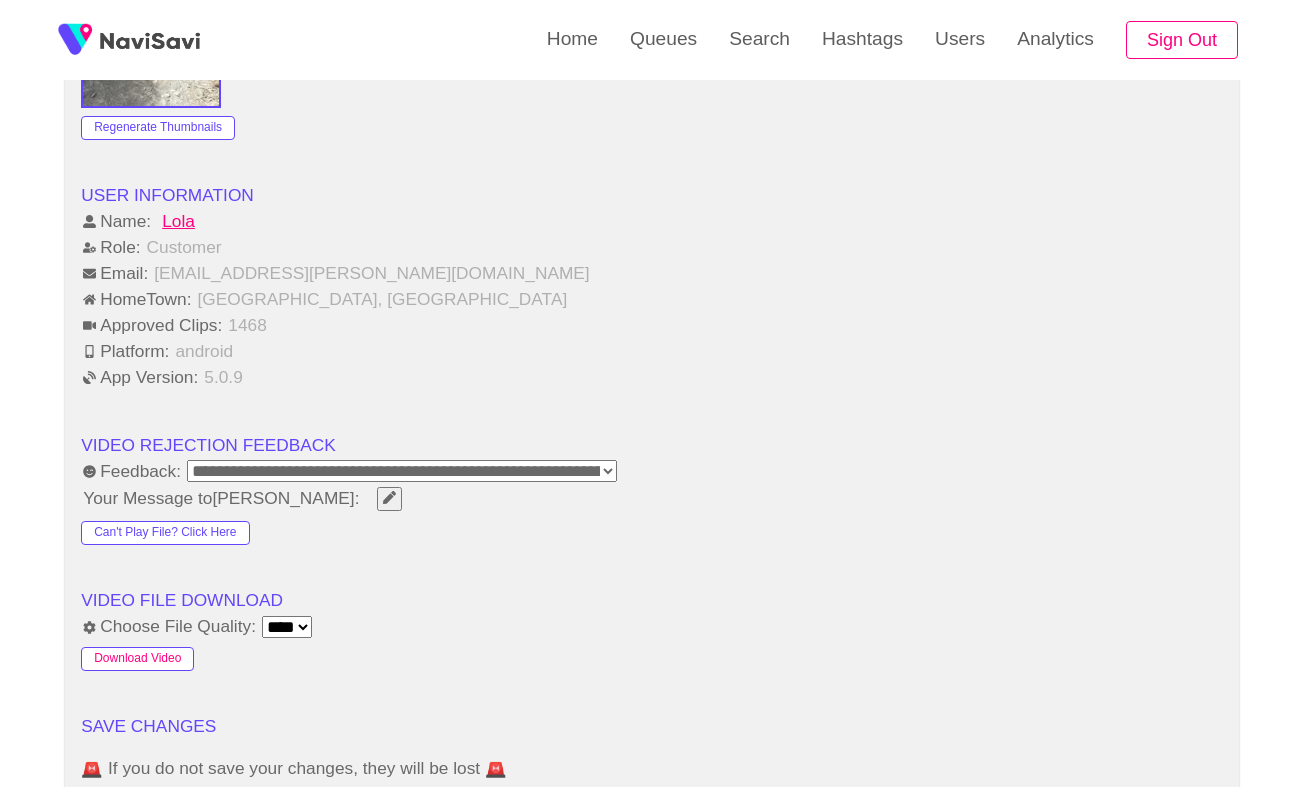 click on "Download Video" at bounding box center (137, 659) 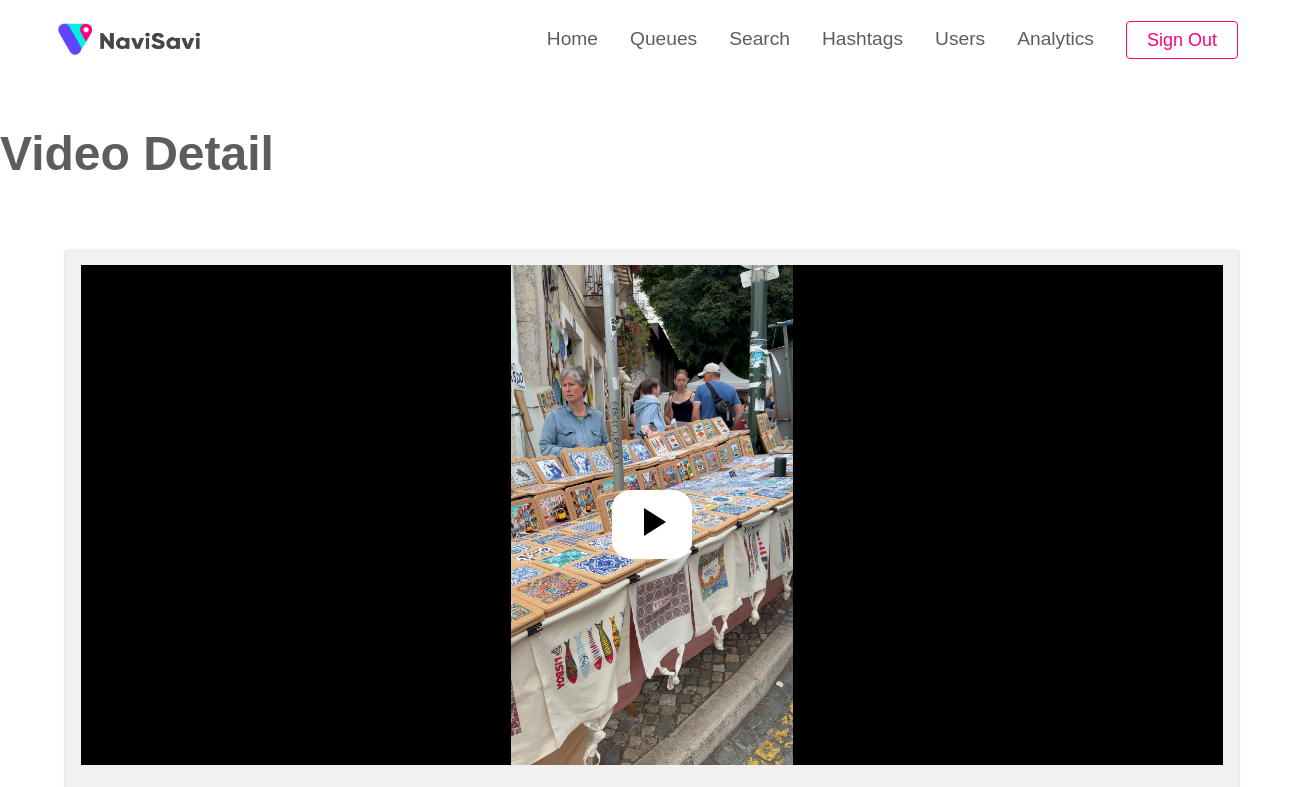 select on "****" 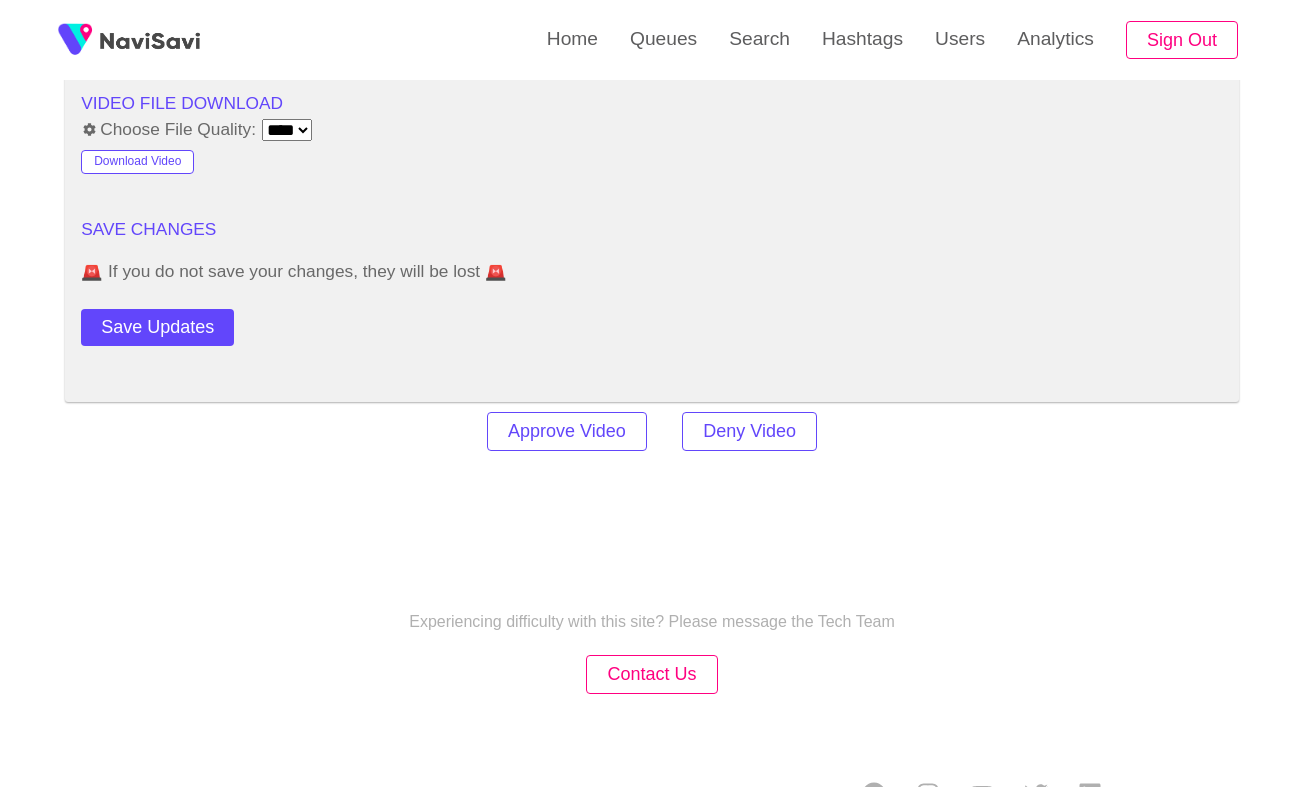 select on "**********" 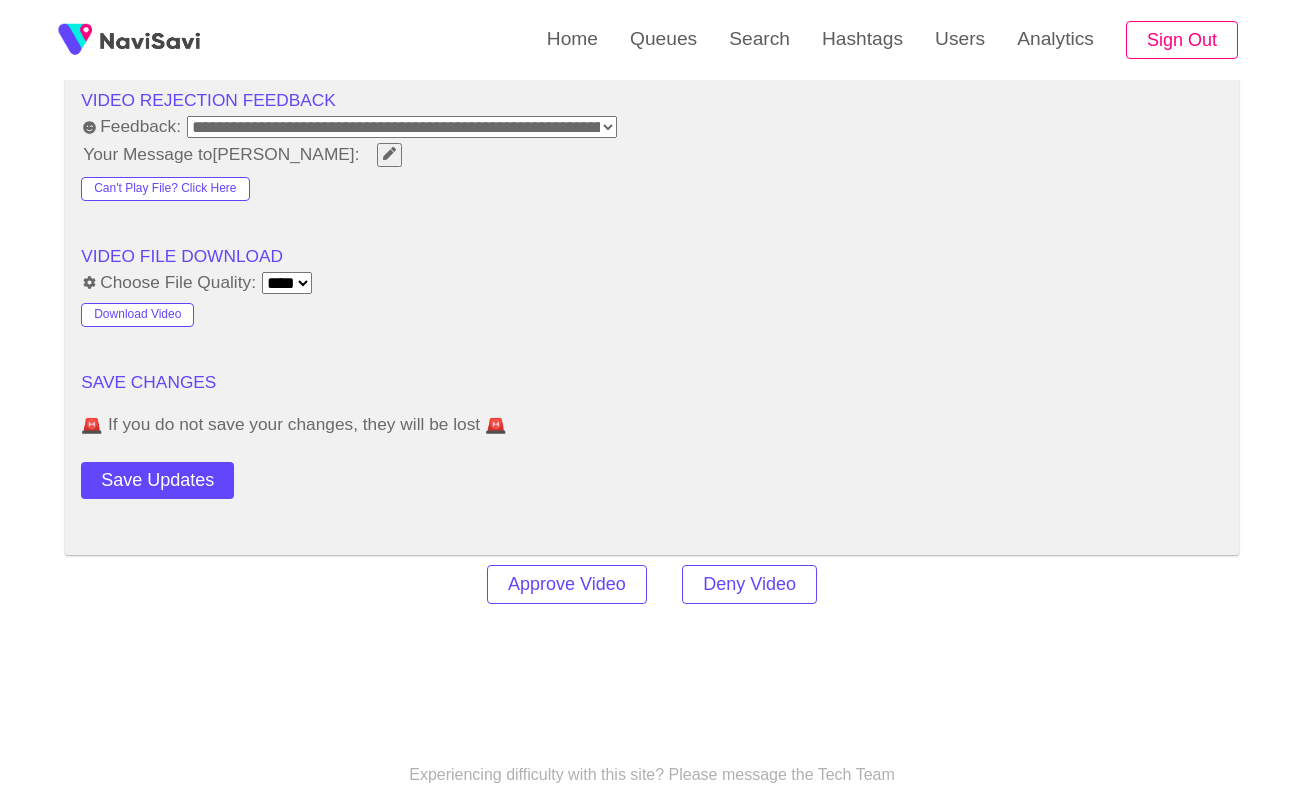 scroll, scrollTop: 2431, scrollLeft: 0, axis: vertical 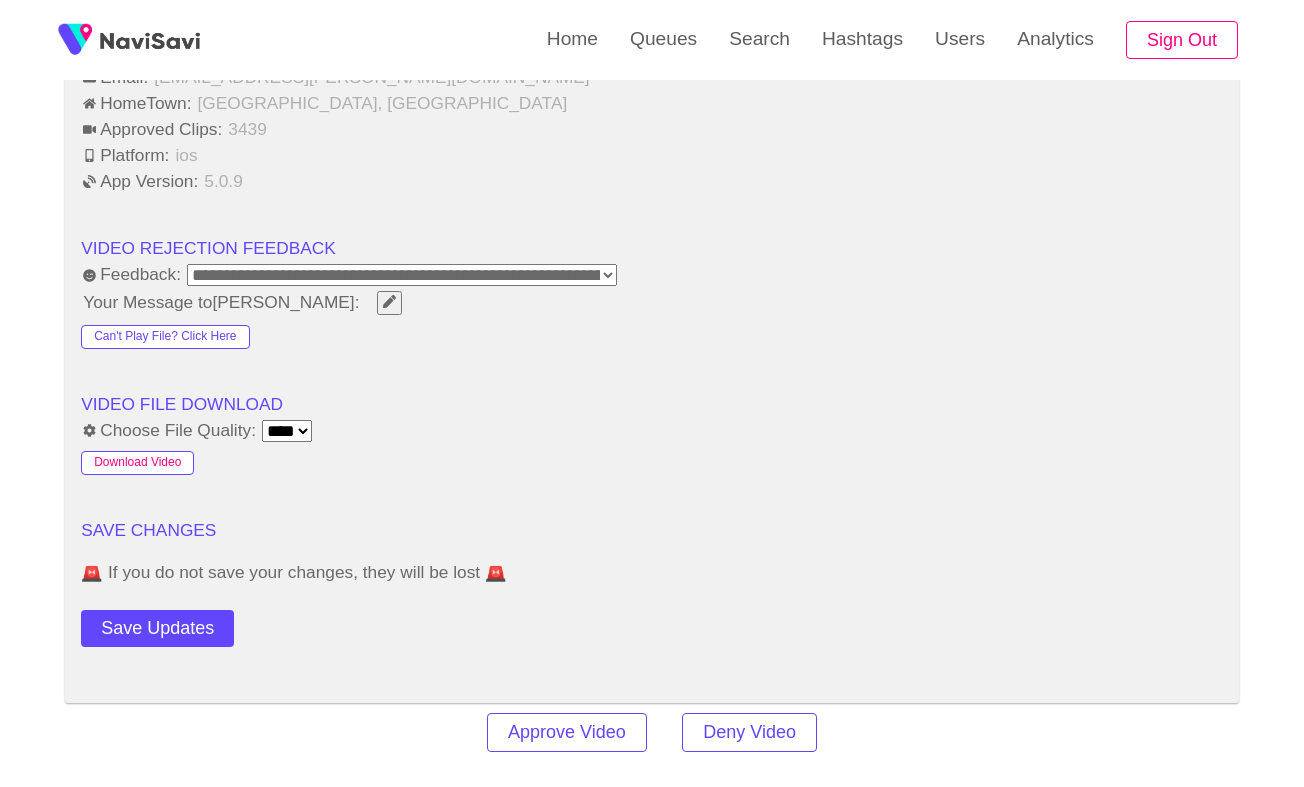 click on "Download Video" at bounding box center (137, 463) 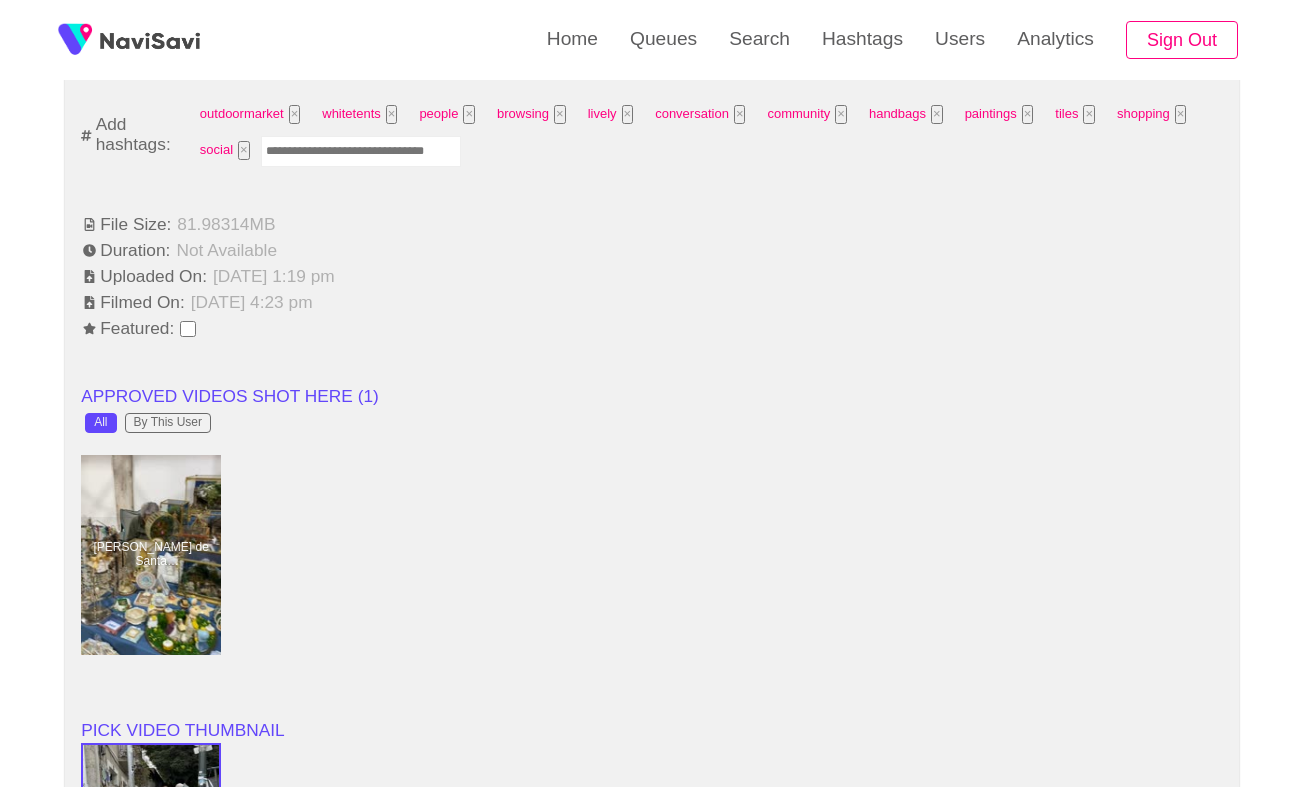 scroll, scrollTop: 970, scrollLeft: 0, axis: vertical 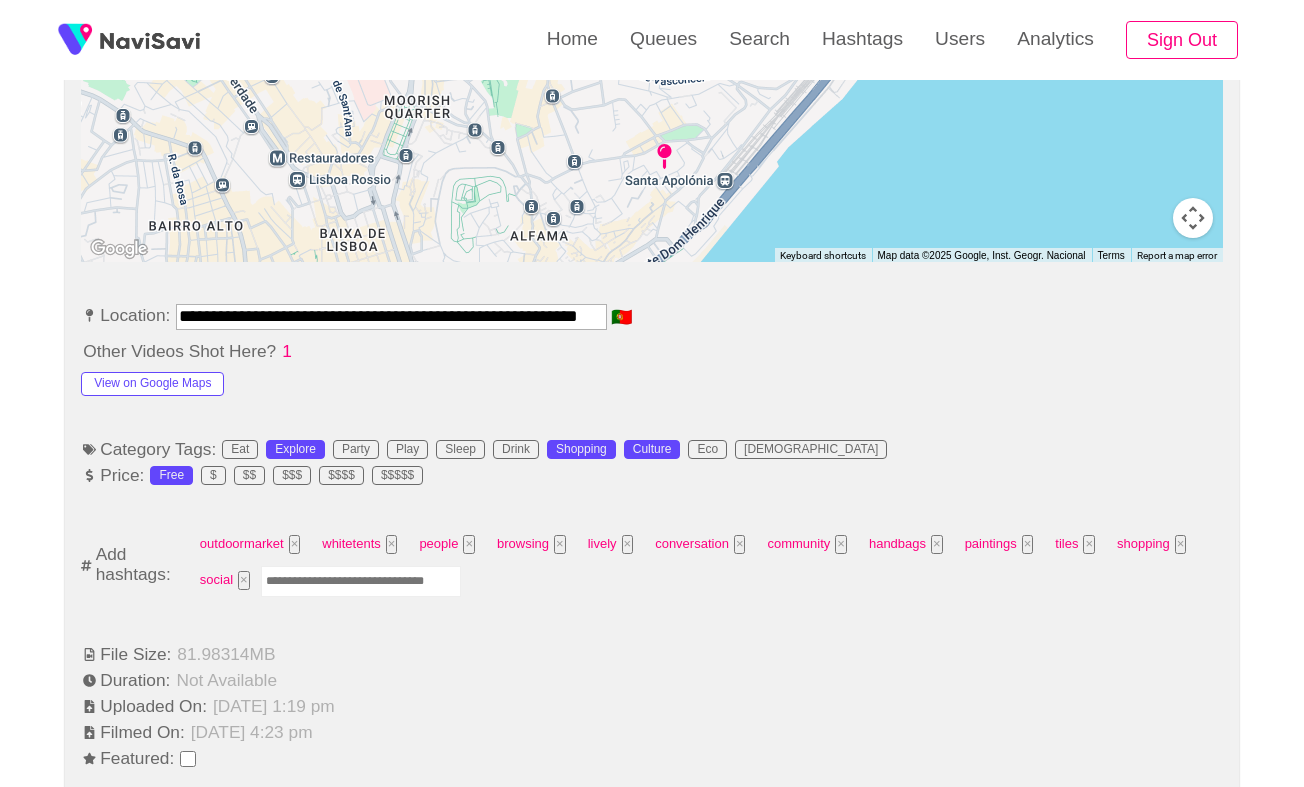 click at bounding box center [361, 581] 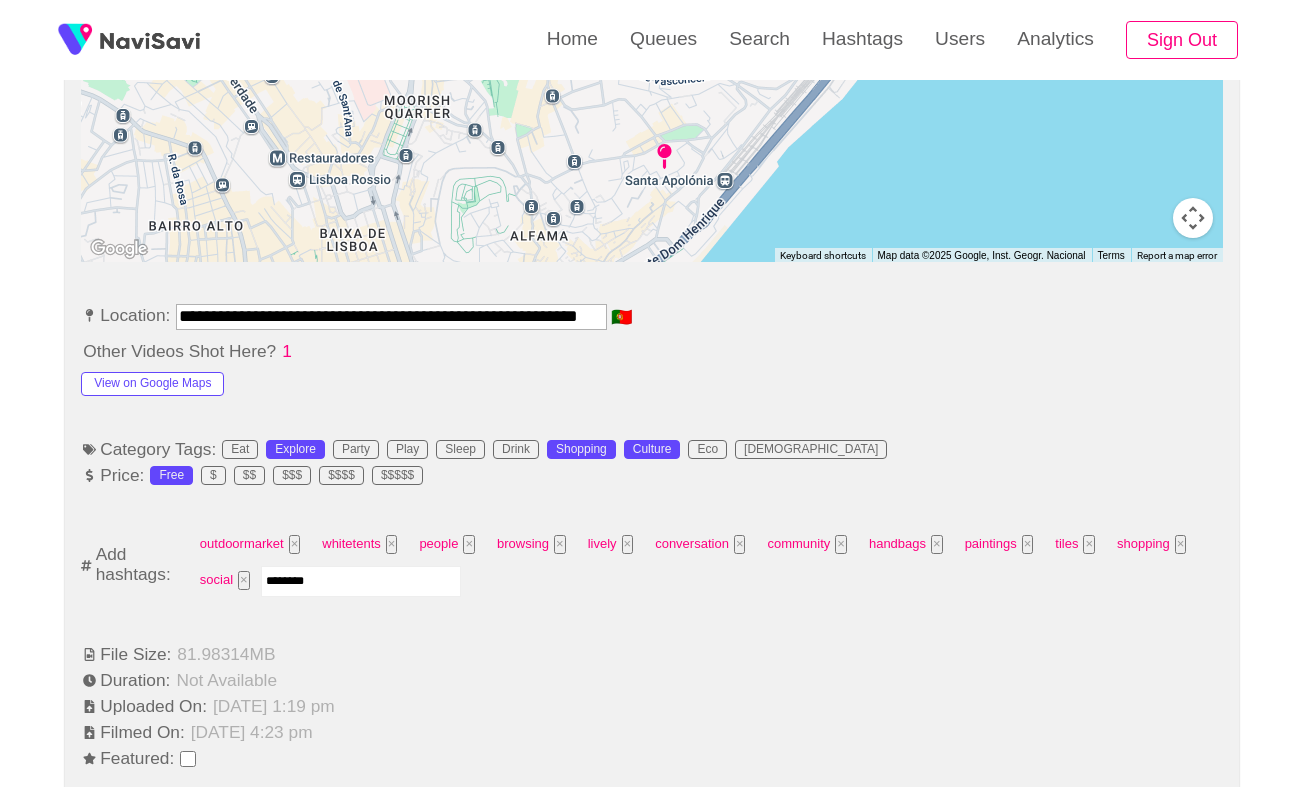 type on "*********" 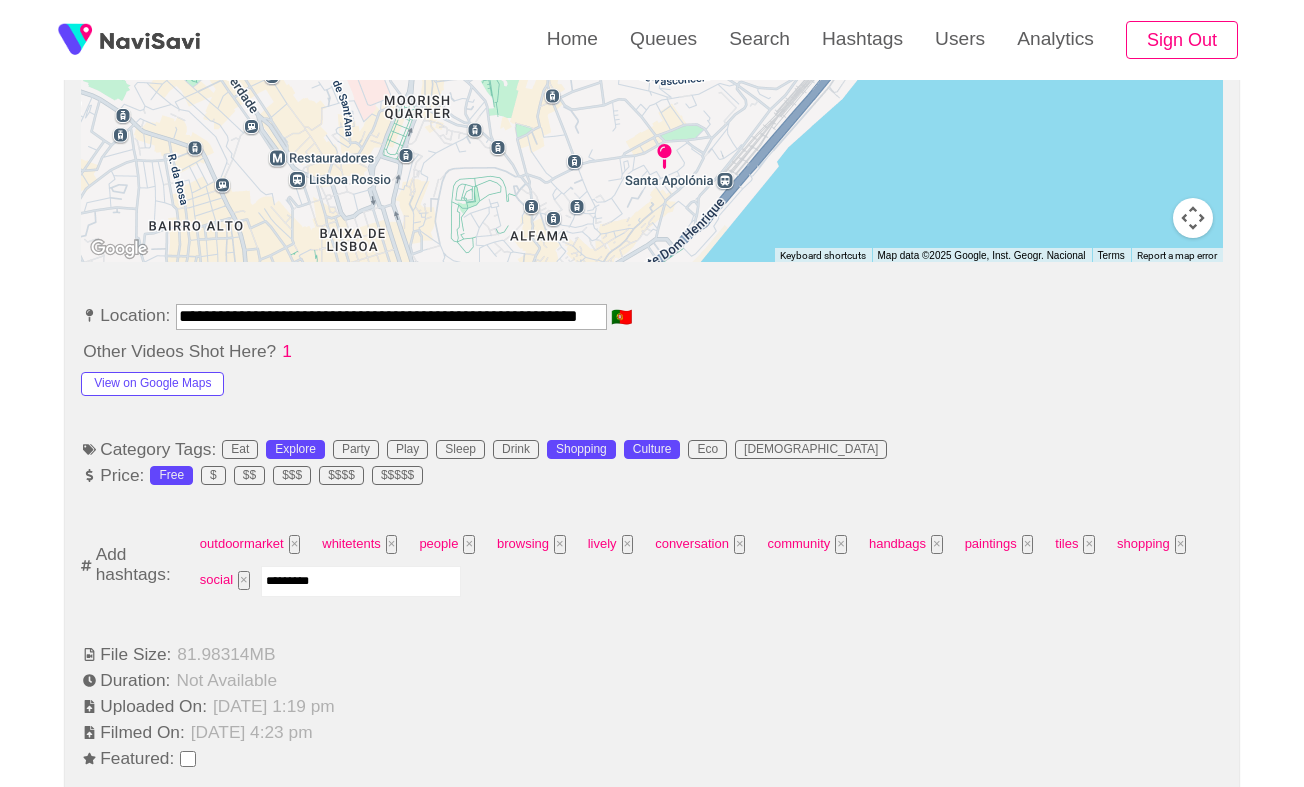 type 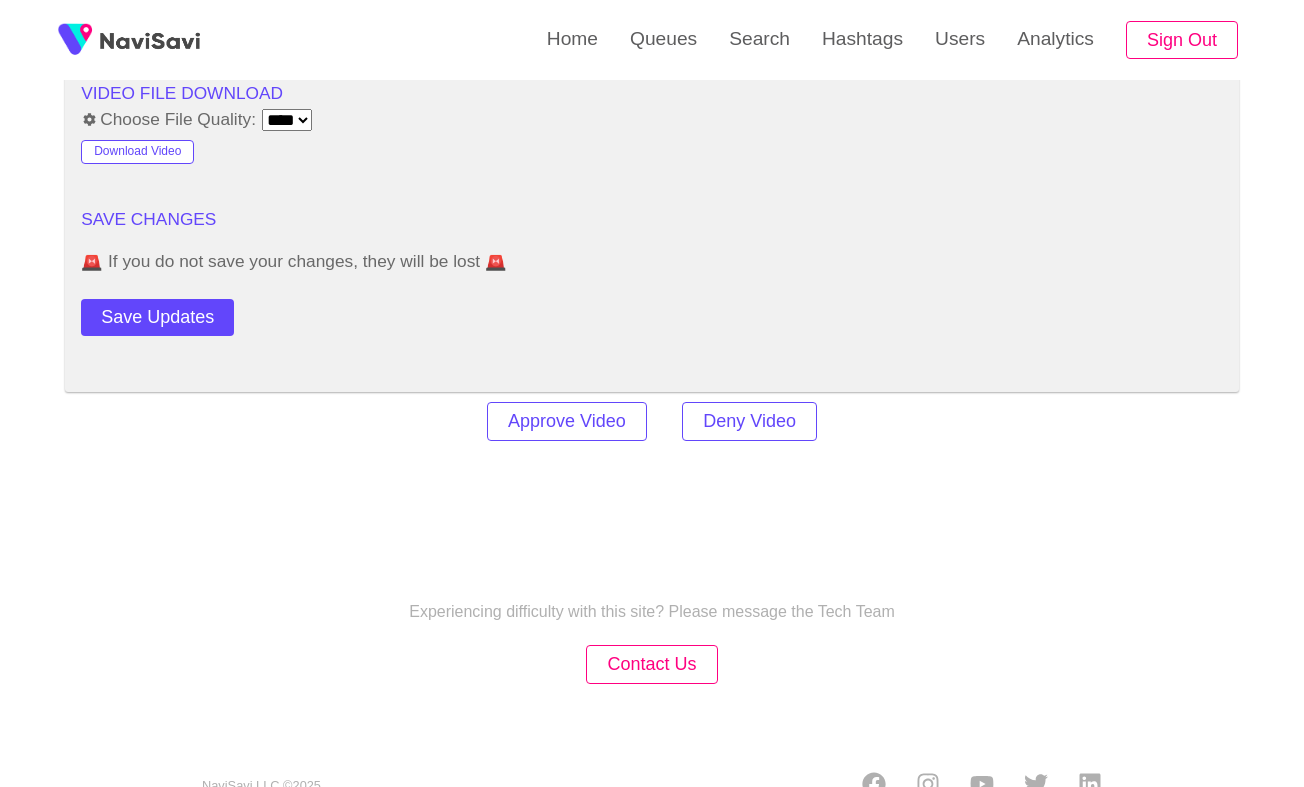 scroll, scrollTop: 2740, scrollLeft: 0, axis: vertical 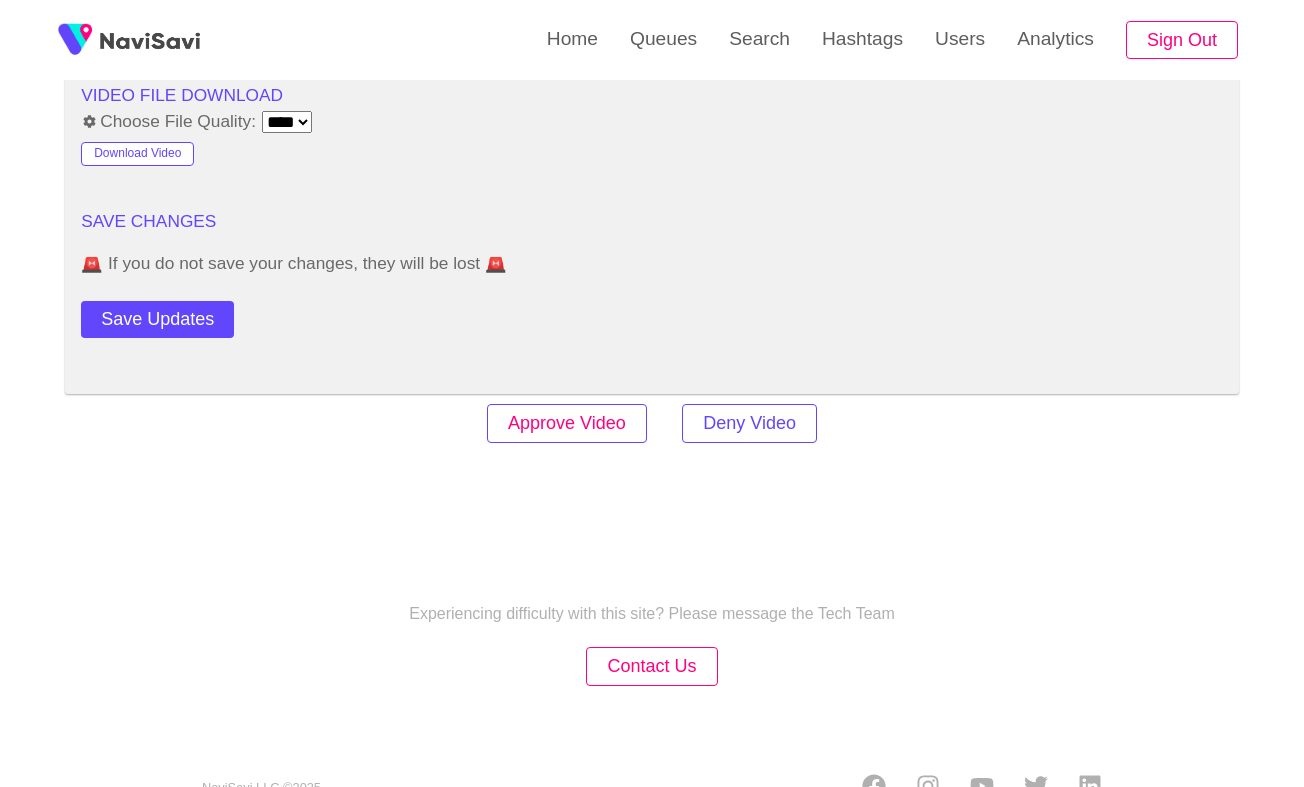 click on "Approve Video" at bounding box center [567, 423] 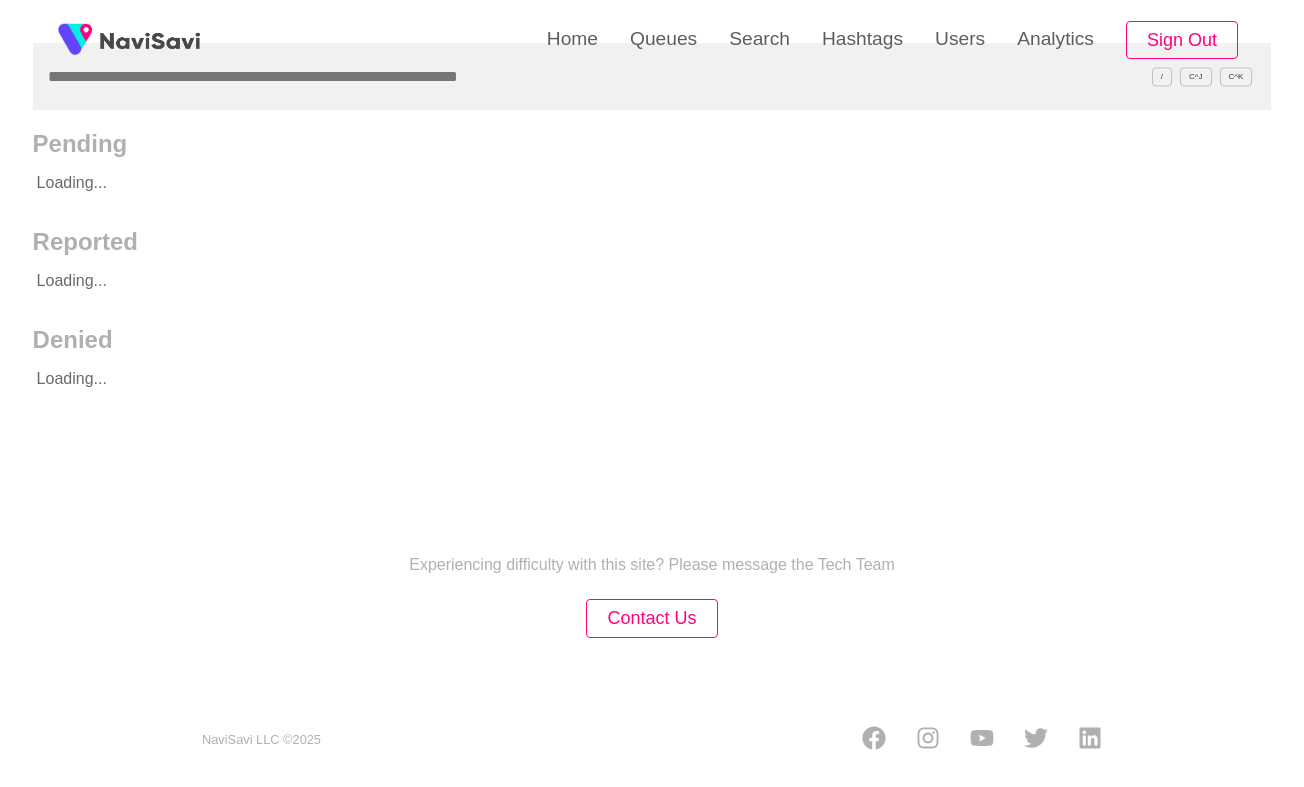 scroll, scrollTop: 0, scrollLeft: 0, axis: both 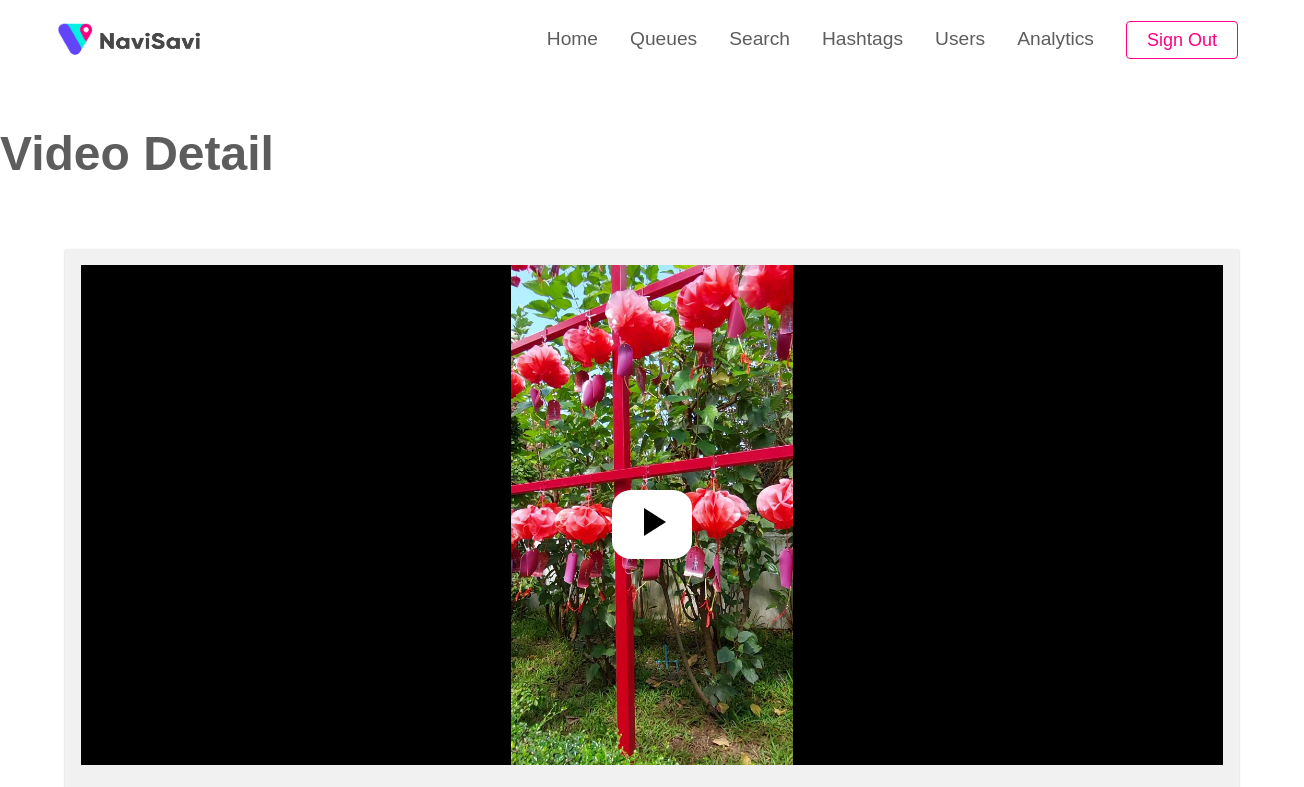 select on "**********" 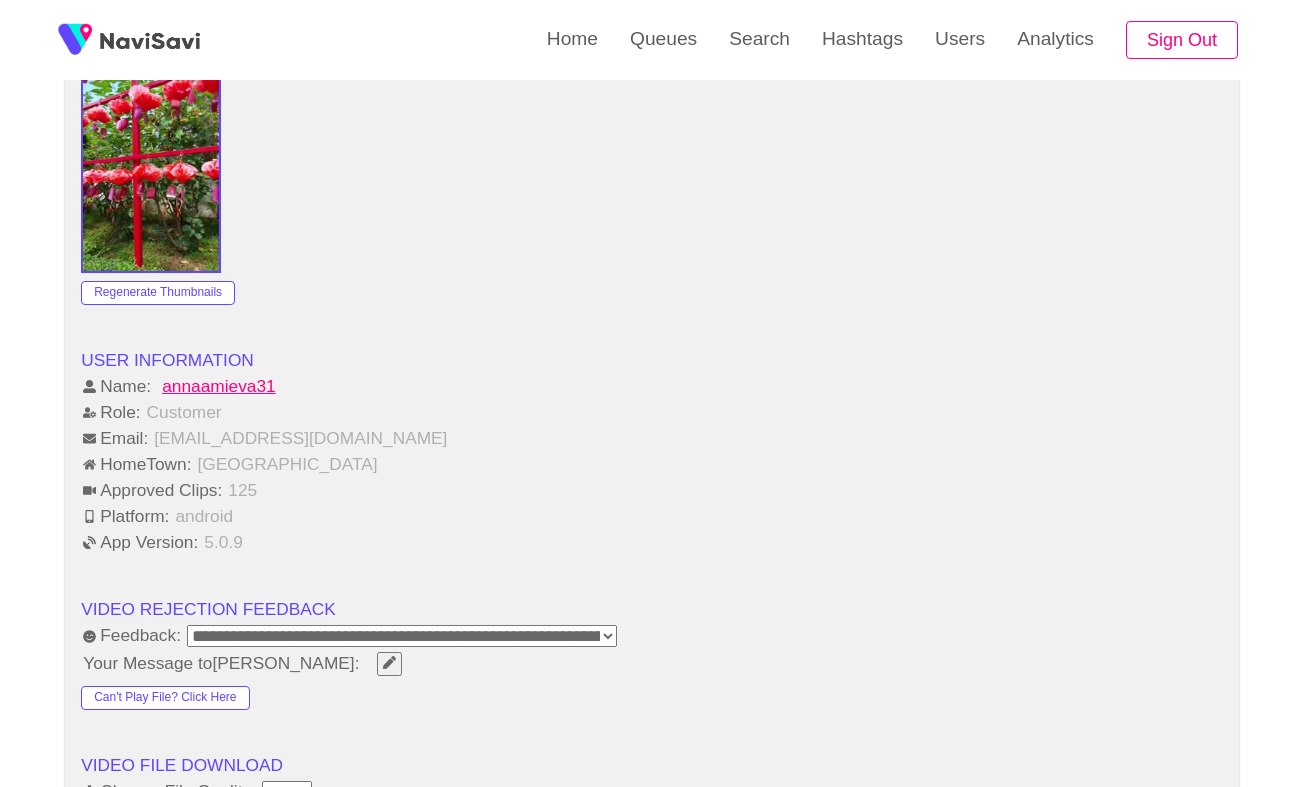 scroll, scrollTop: 2410, scrollLeft: 0, axis: vertical 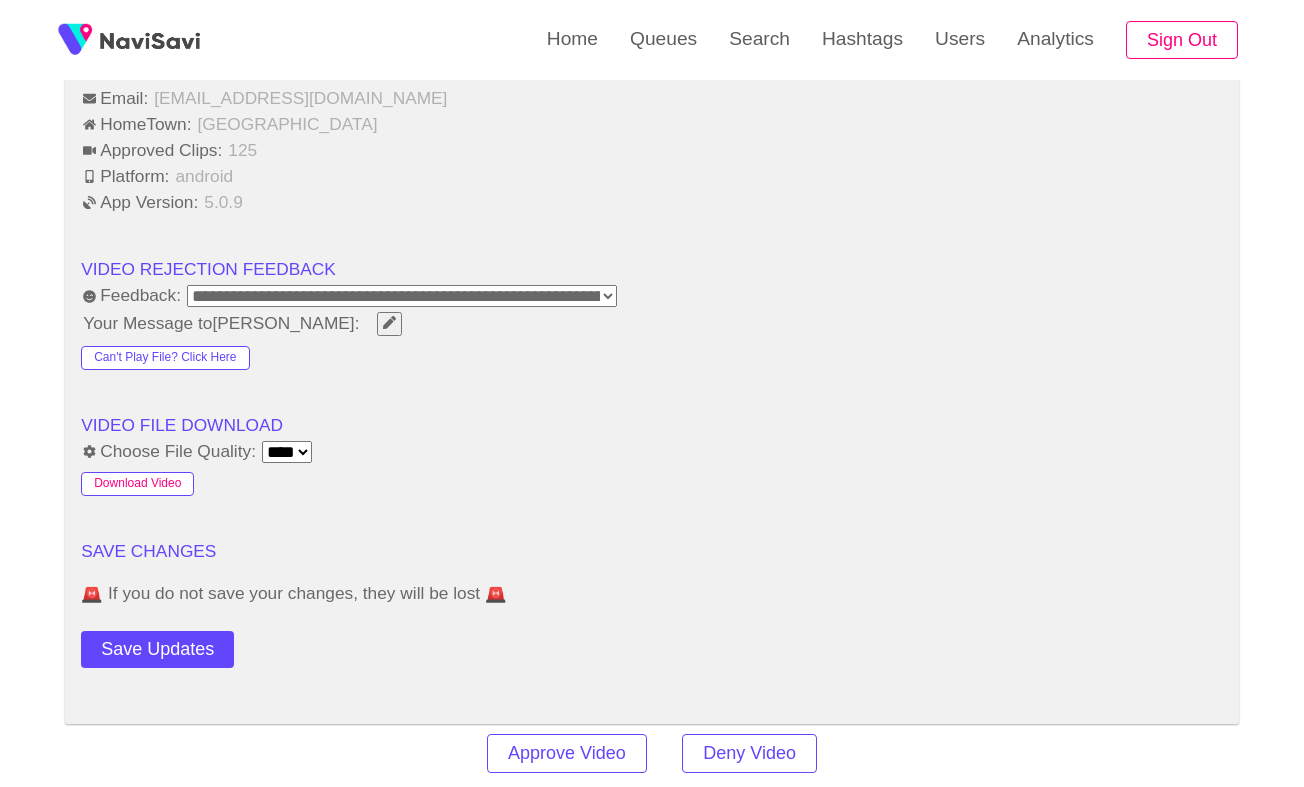 click on "Download Video" at bounding box center (137, 484) 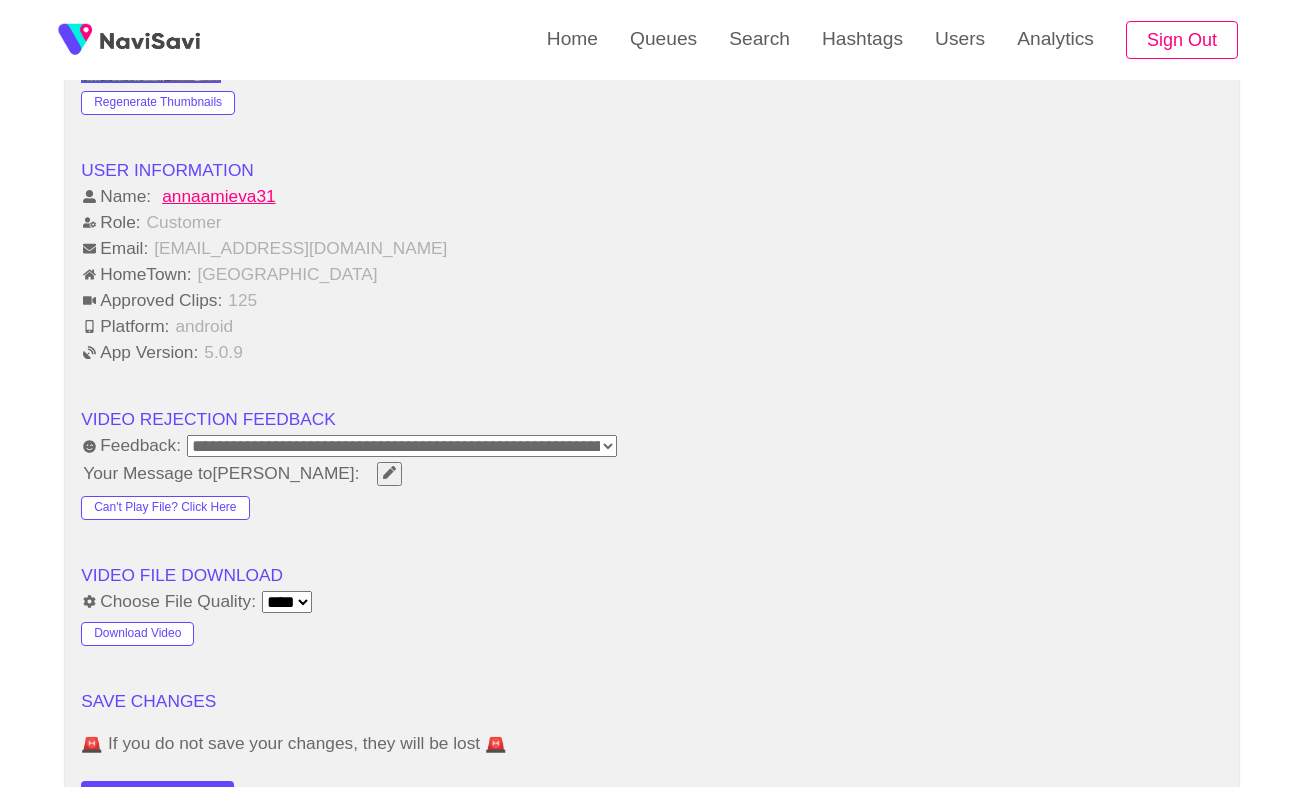 scroll, scrollTop: 1941, scrollLeft: 0, axis: vertical 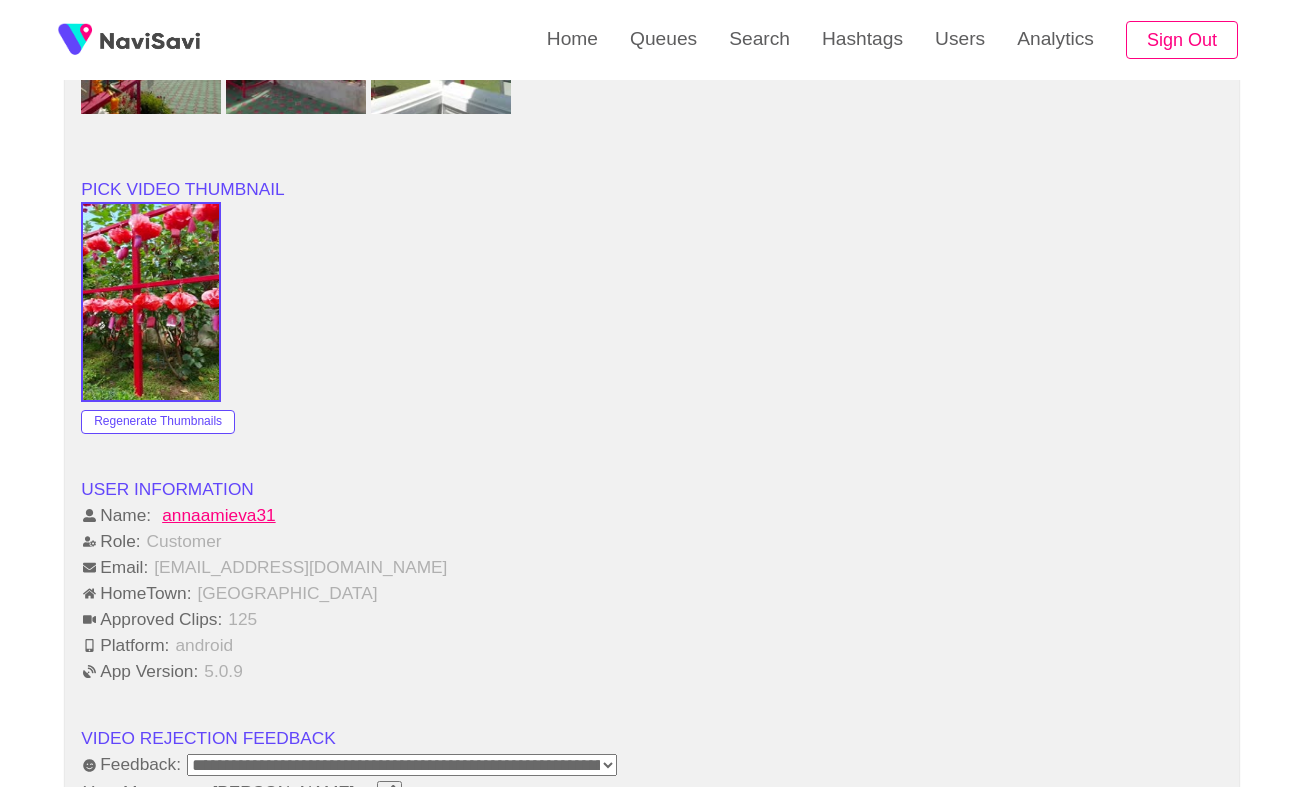 click on "Email:   annaamieva@gmail.com" at bounding box center (652, 567) 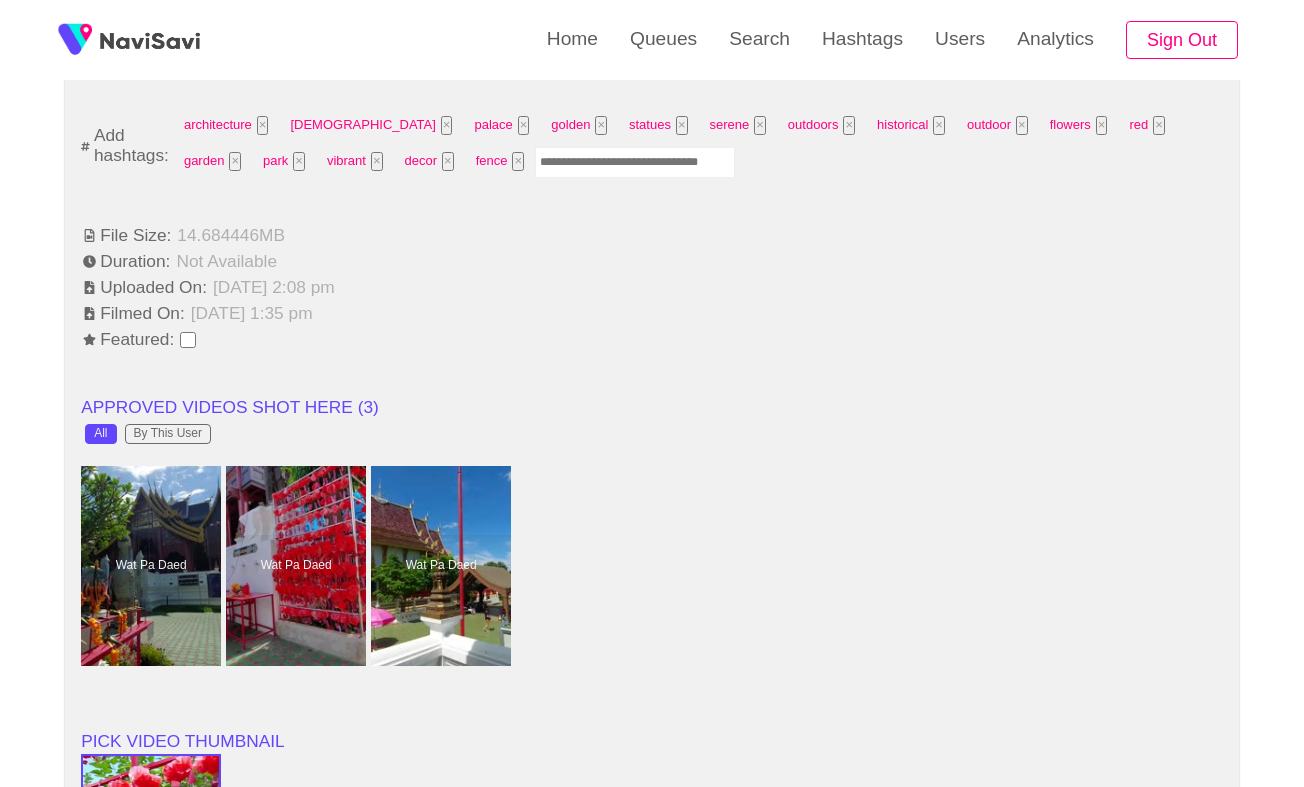 scroll, scrollTop: 999, scrollLeft: 0, axis: vertical 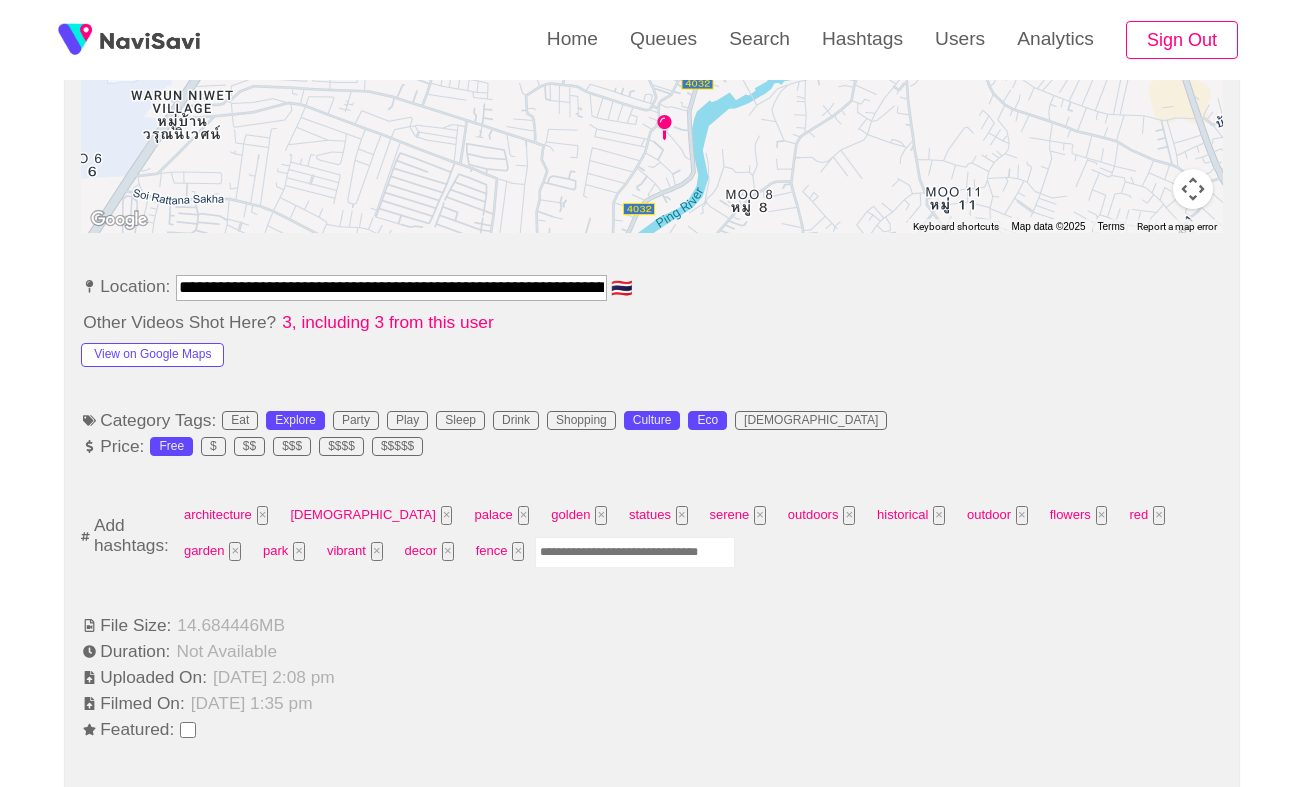 click at bounding box center (635, 552) 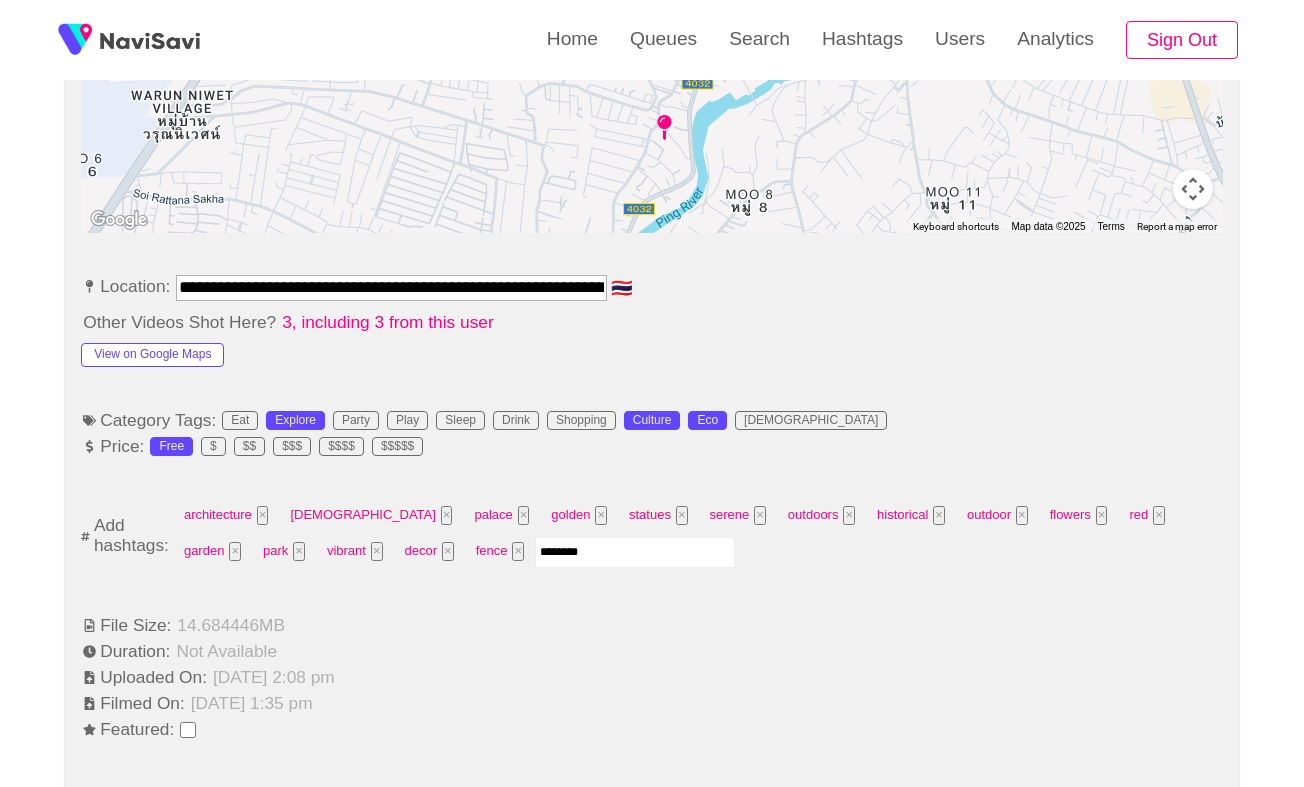 type on "*********" 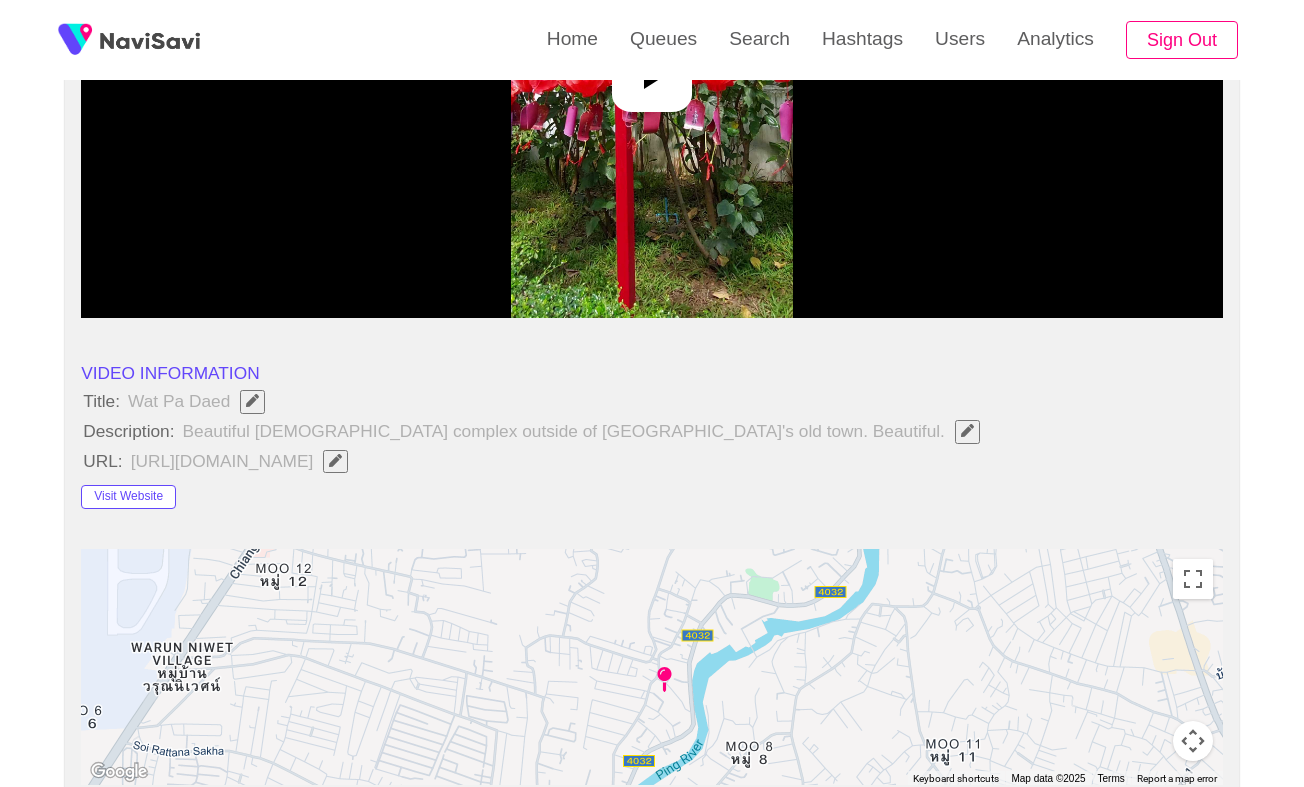 scroll, scrollTop: 265, scrollLeft: 0, axis: vertical 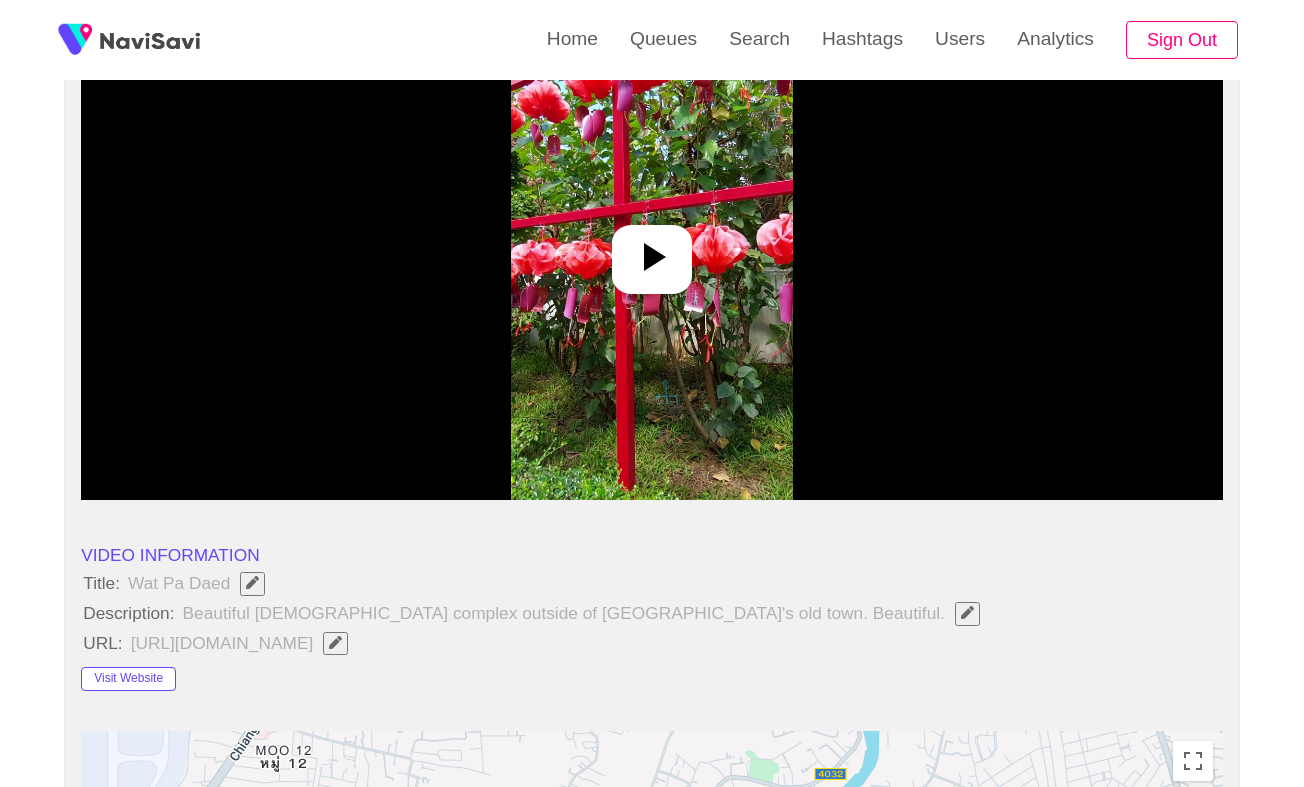 click at bounding box center [651, 250] 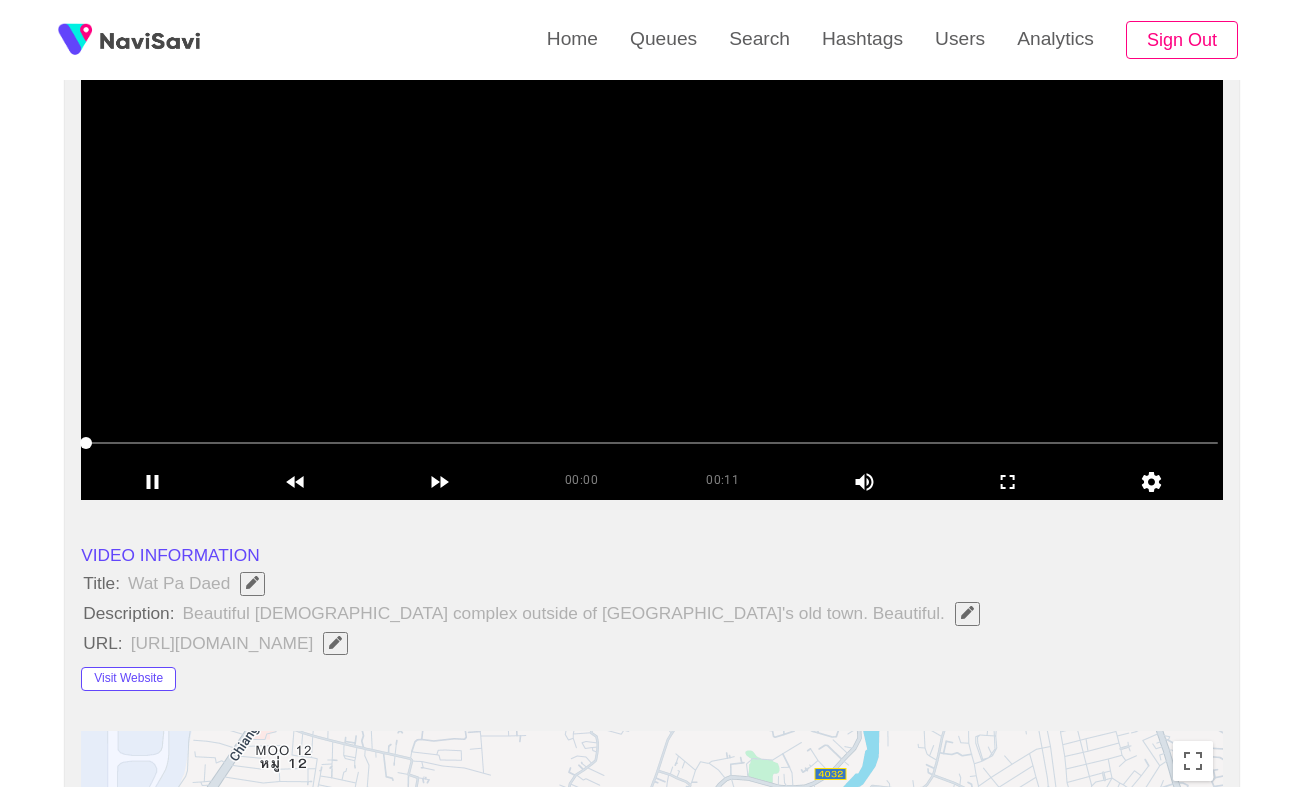 click at bounding box center (652, 250) 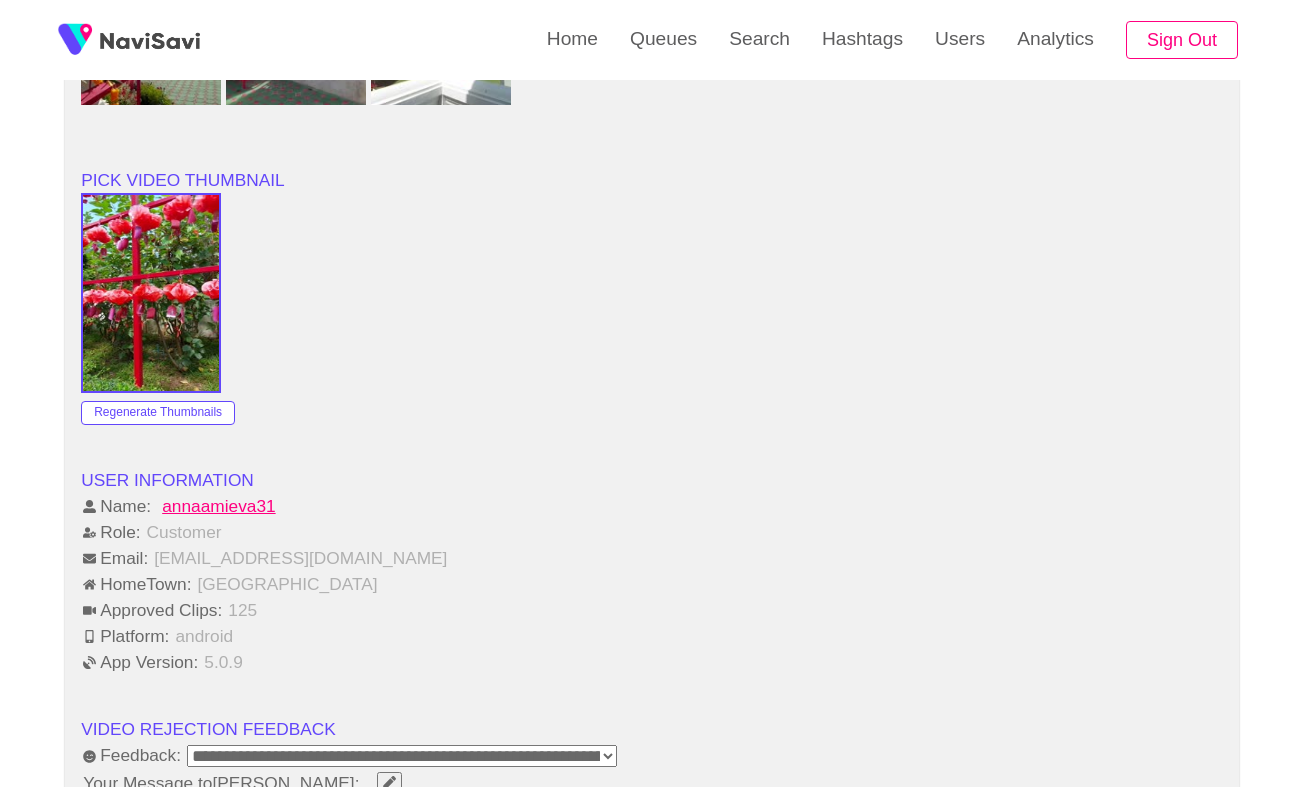 scroll, scrollTop: 1383, scrollLeft: 0, axis: vertical 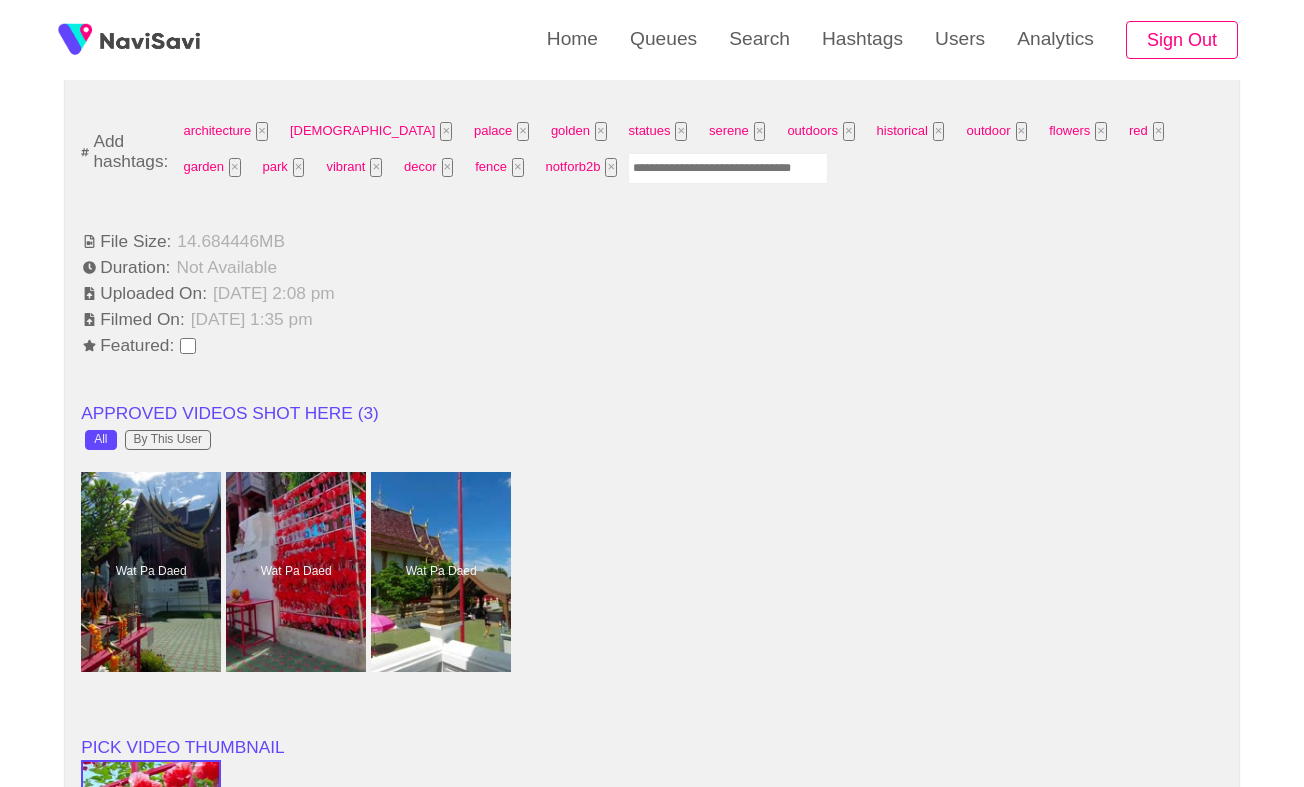 click at bounding box center (728, 168) 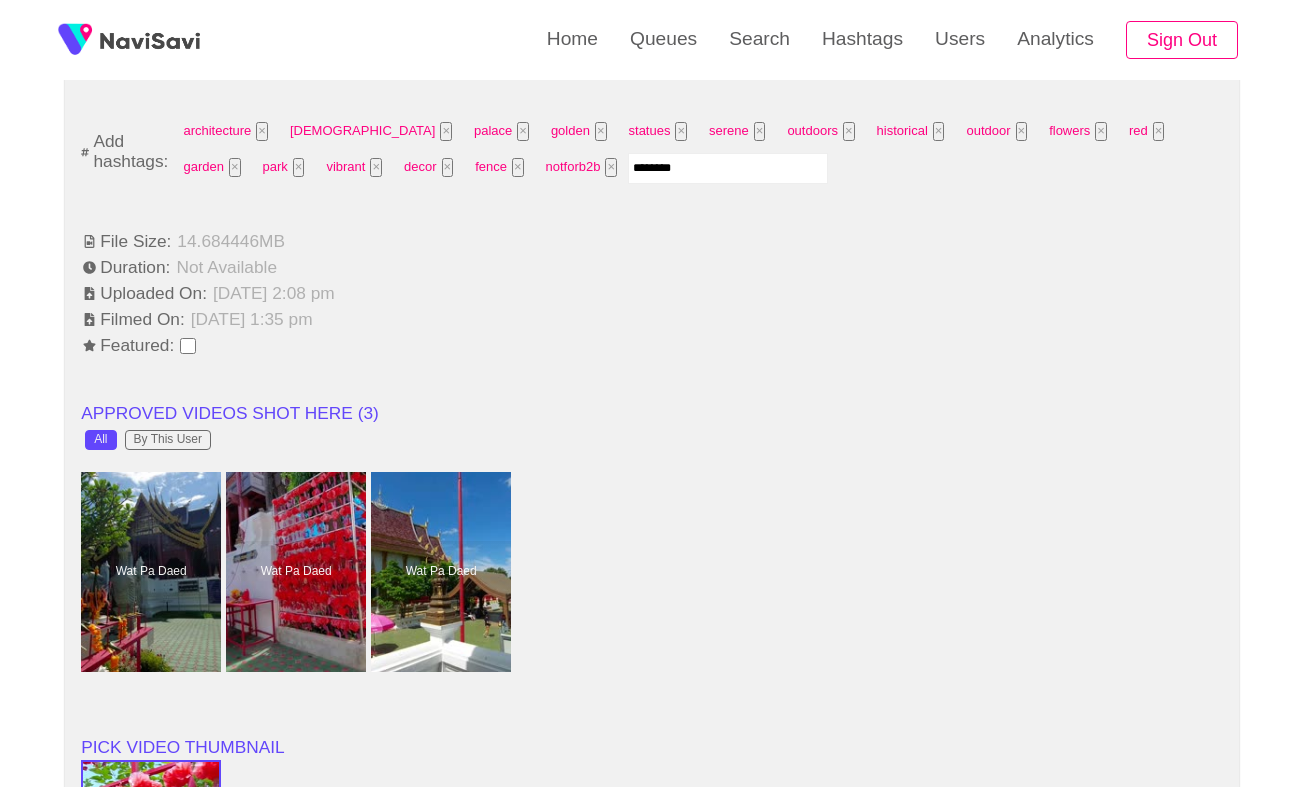 type on "*********" 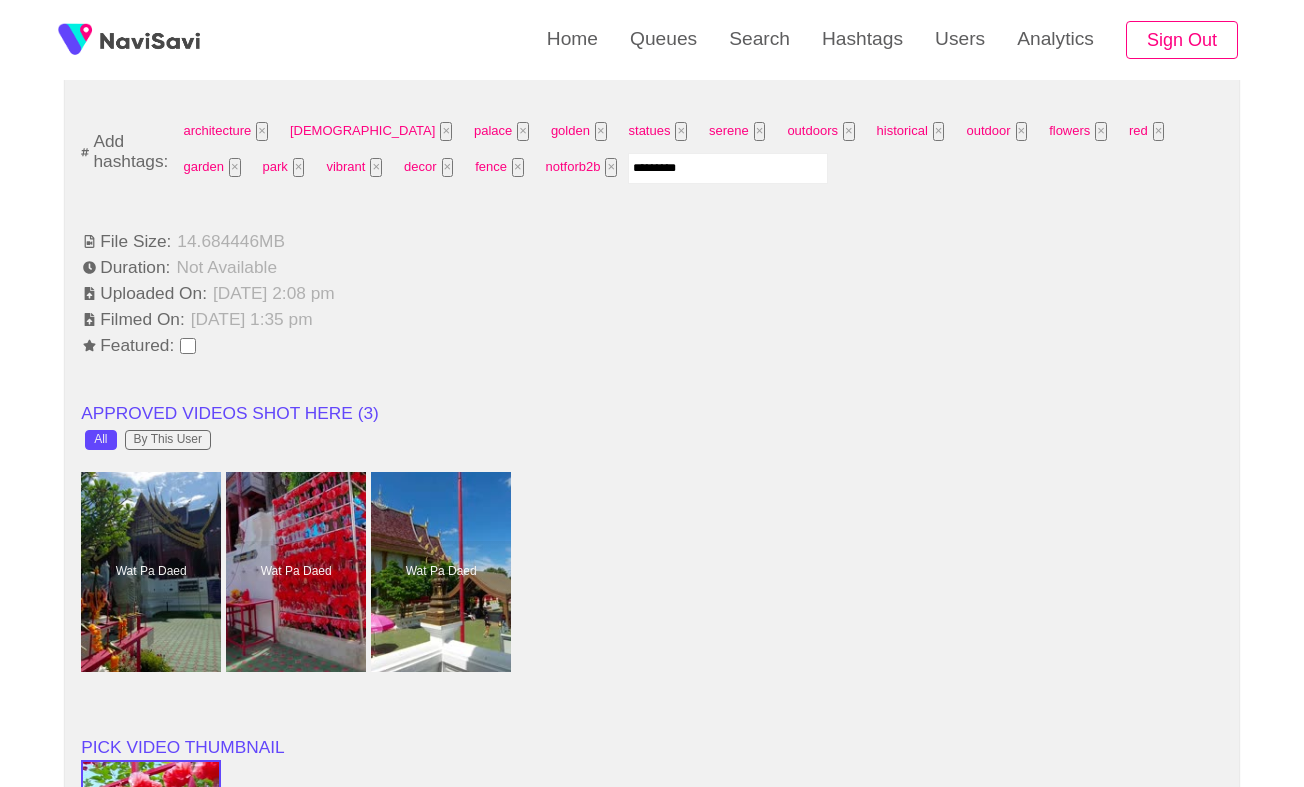 type 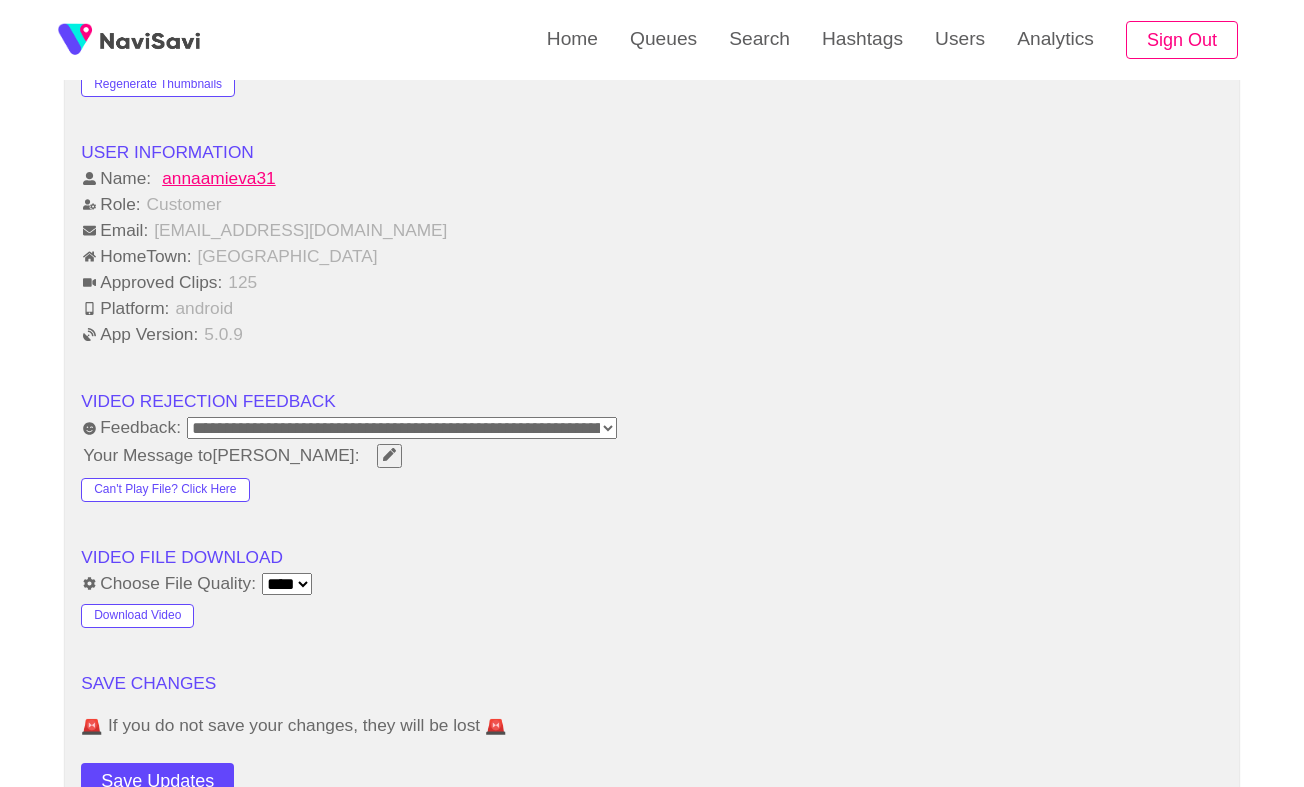 scroll, scrollTop: 2455, scrollLeft: 0, axis: vertical 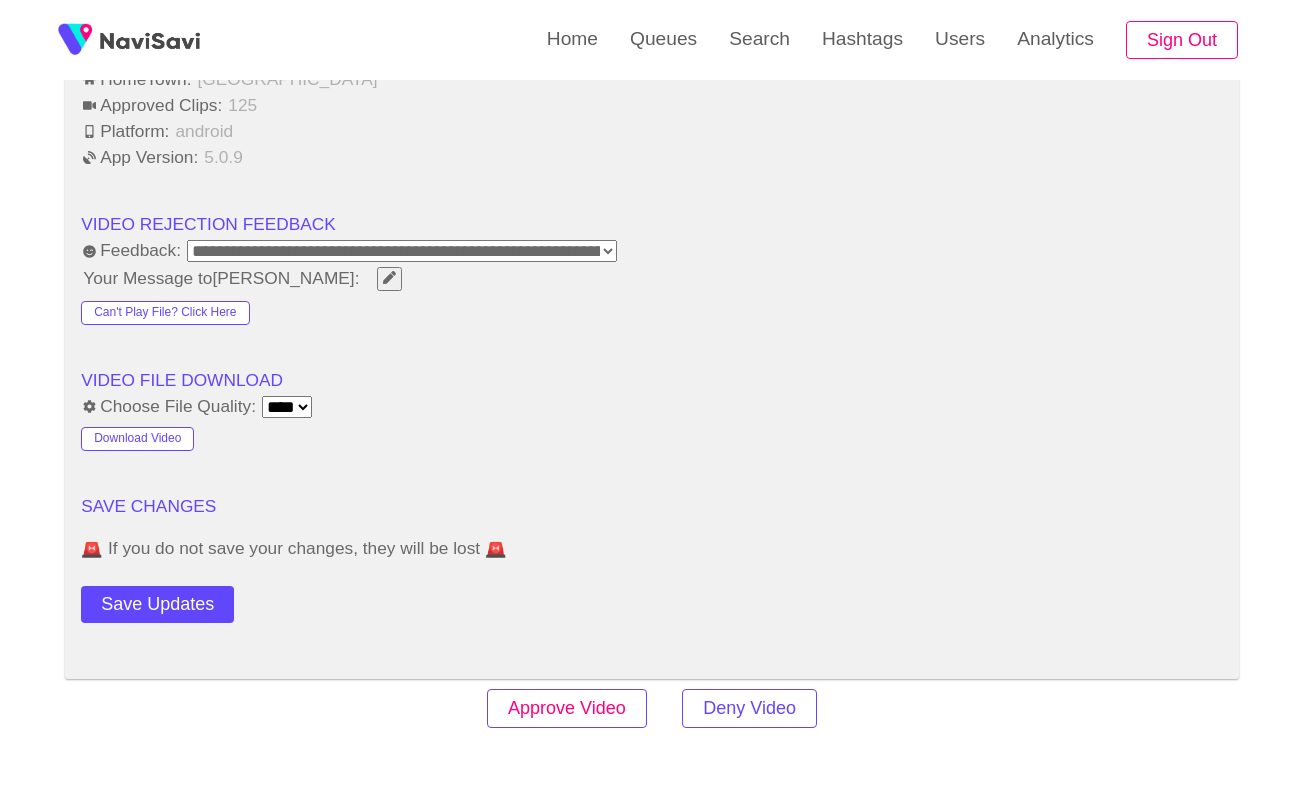 click on "Approve Video" at bounding box center (567, 708) 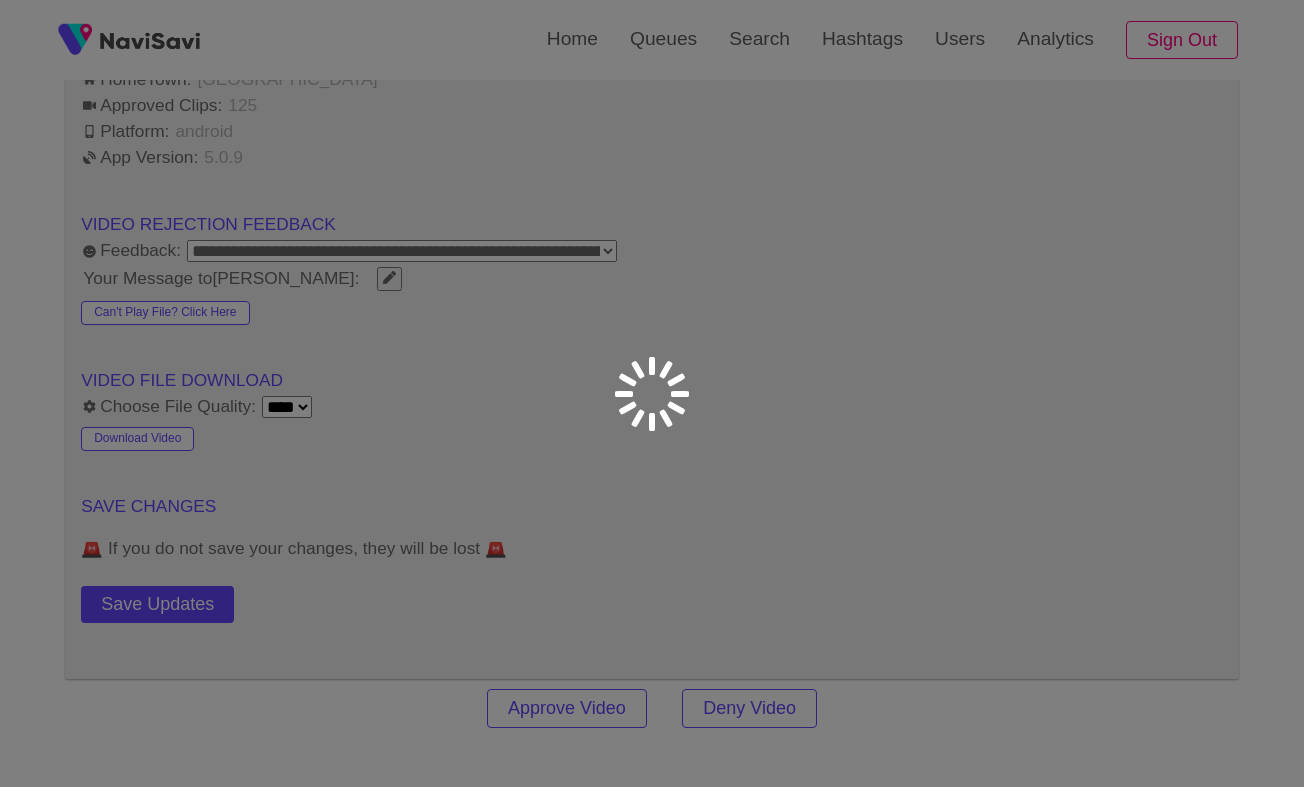 scroll, scrollTop: 0, scrollLeft: 0, axis: both 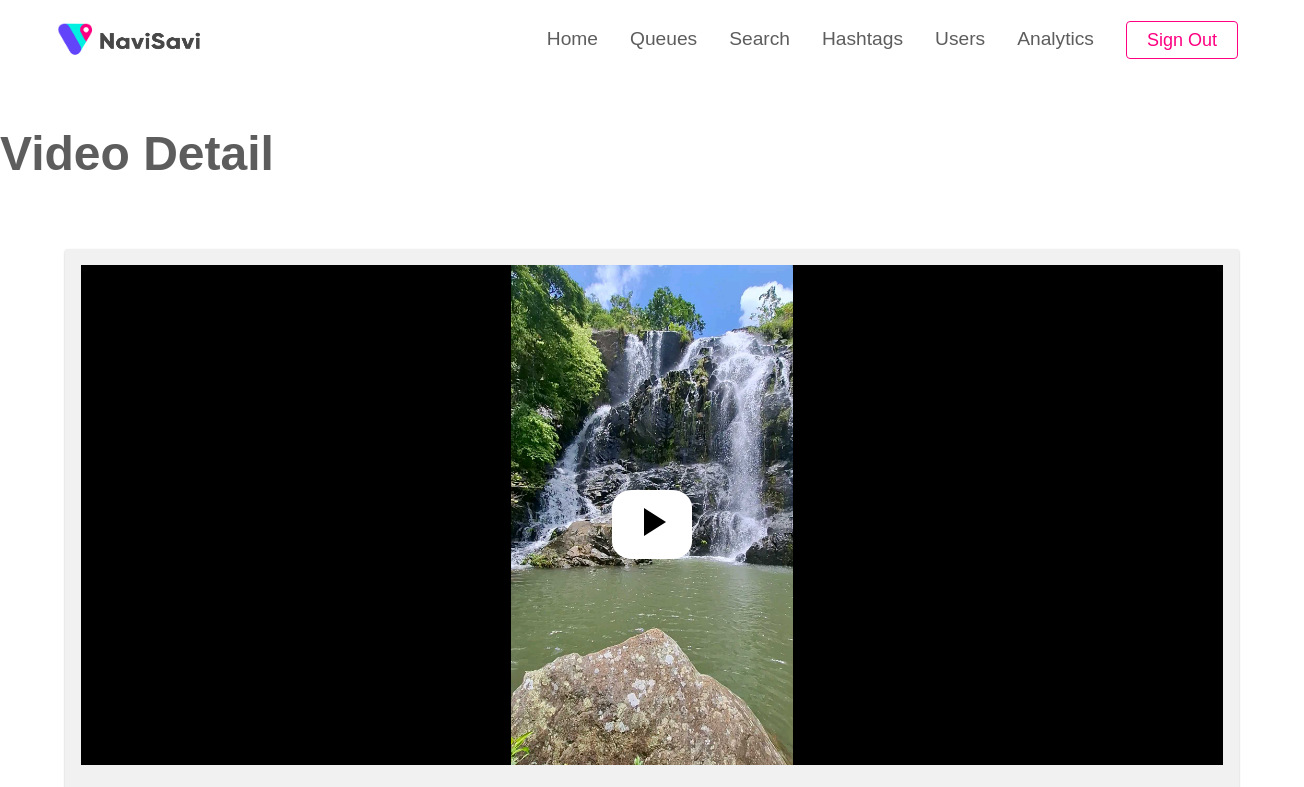 select on "**********" 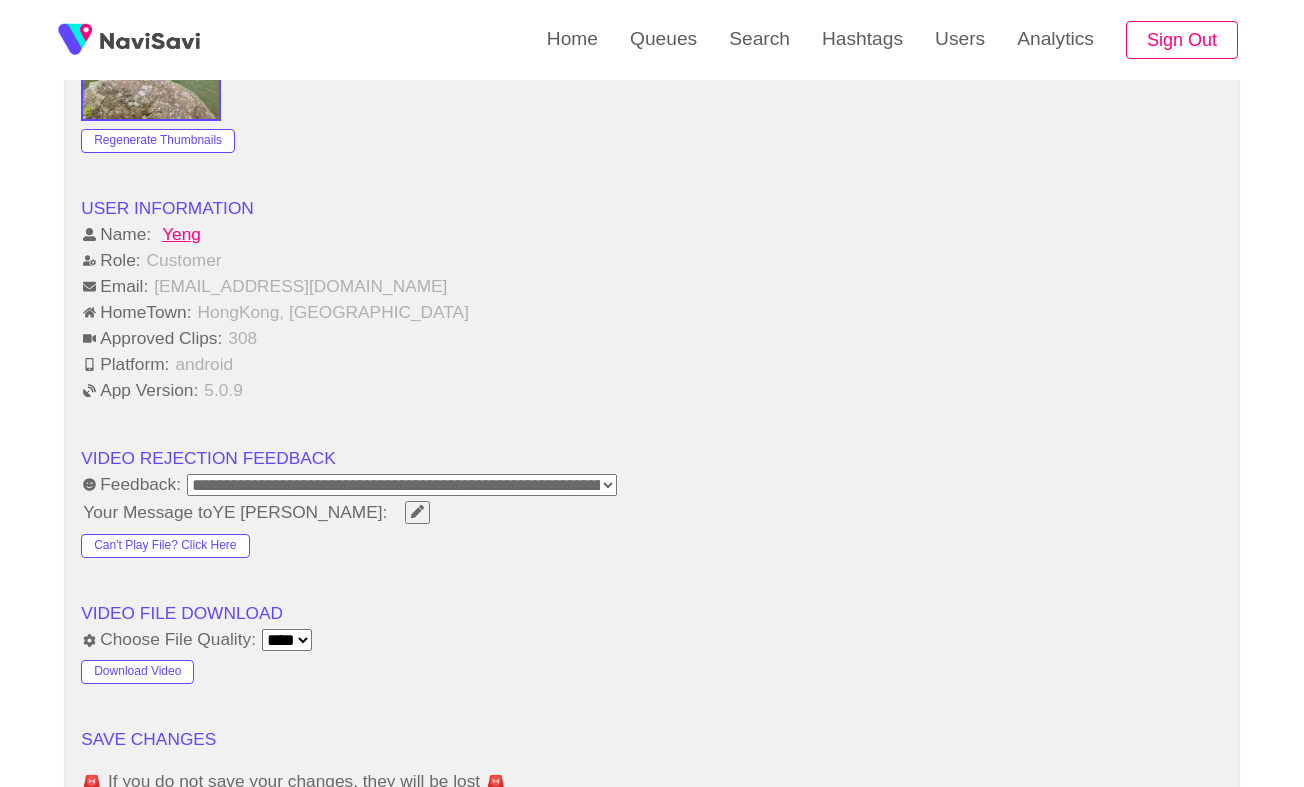scroll, scrollTop: 2298, scrollLeft: 0, axis: vertical 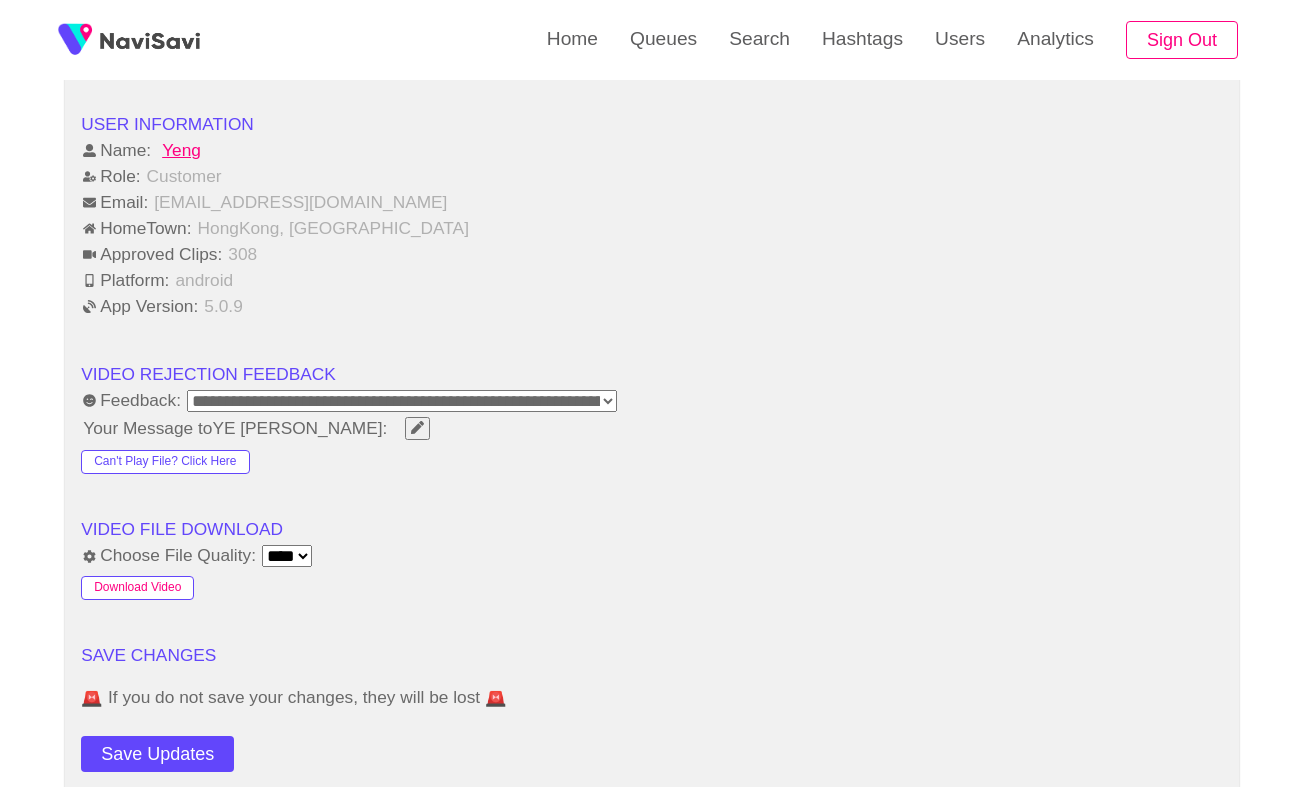 click on "Download Video" at bounding box center [137, 588] 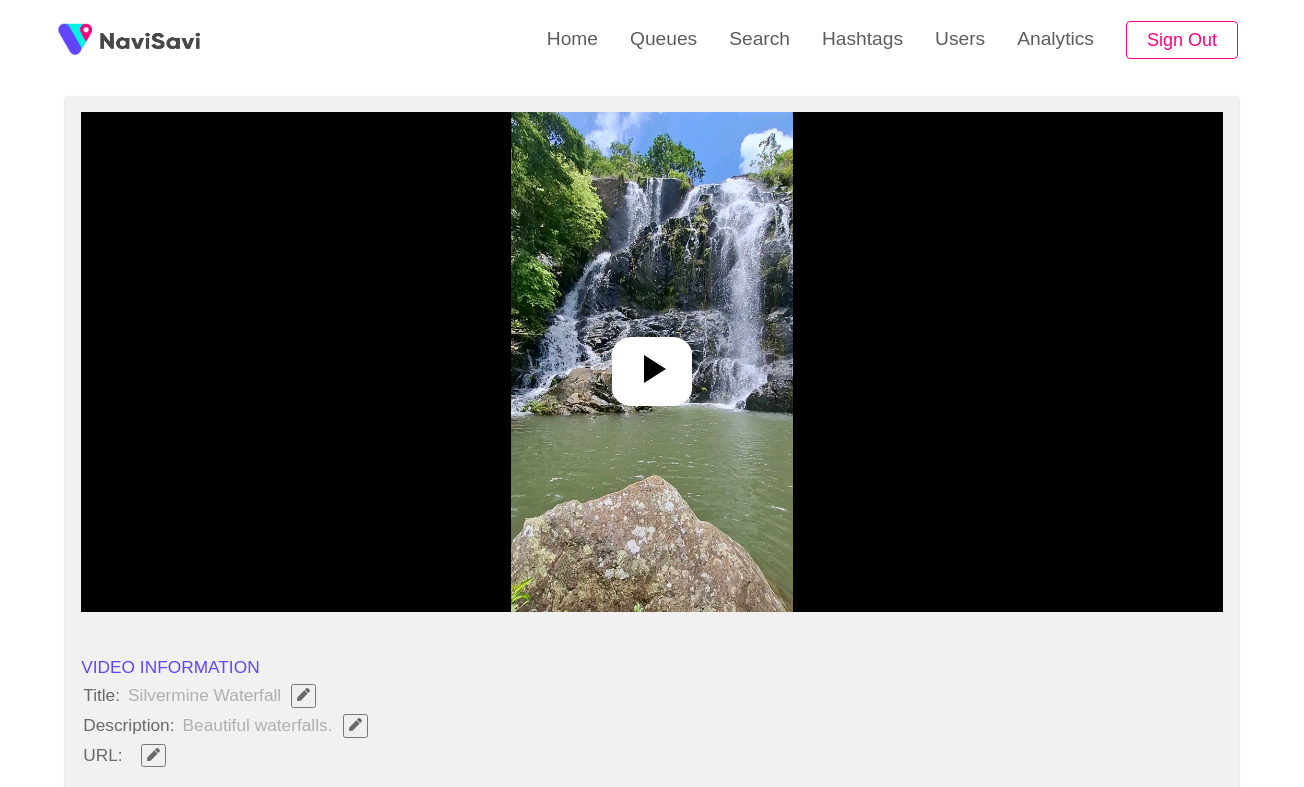 click at bounding box center [651, 362] 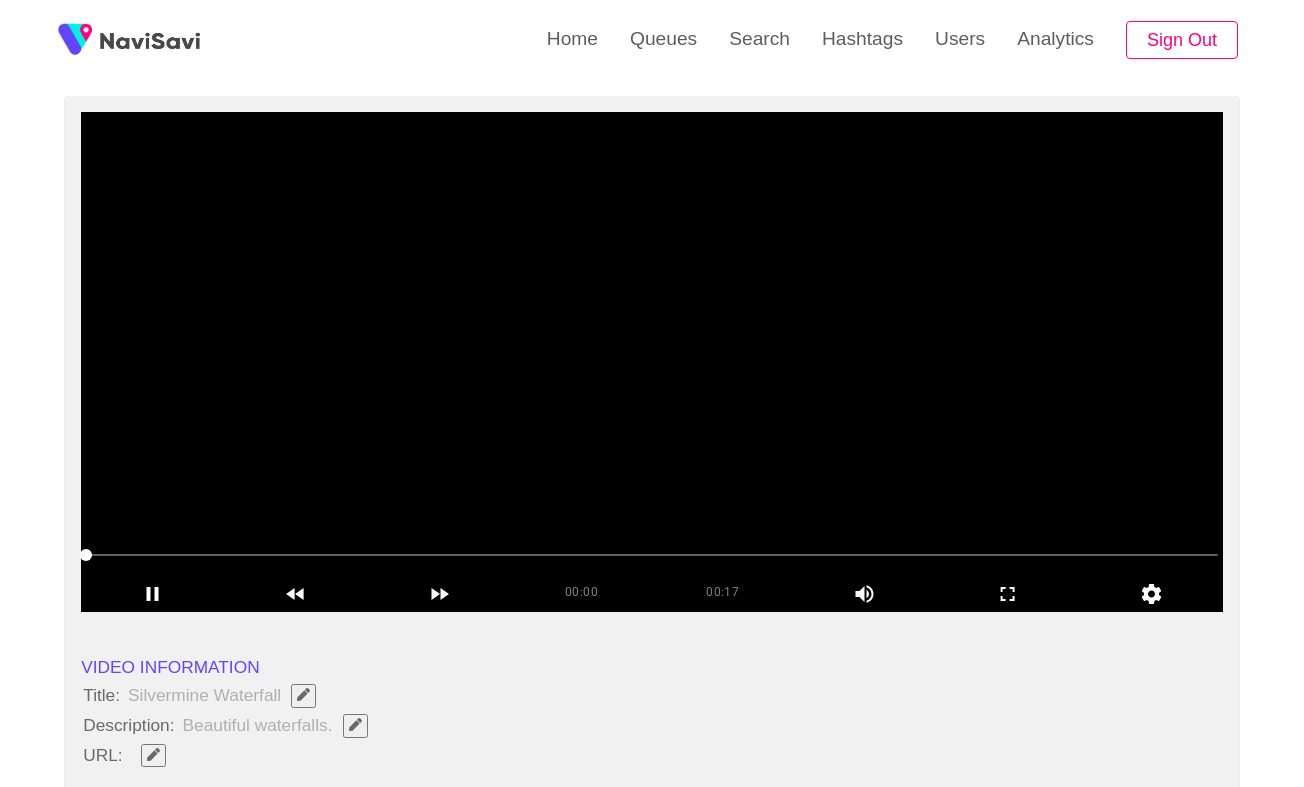 click at bounding box center [652, 362] 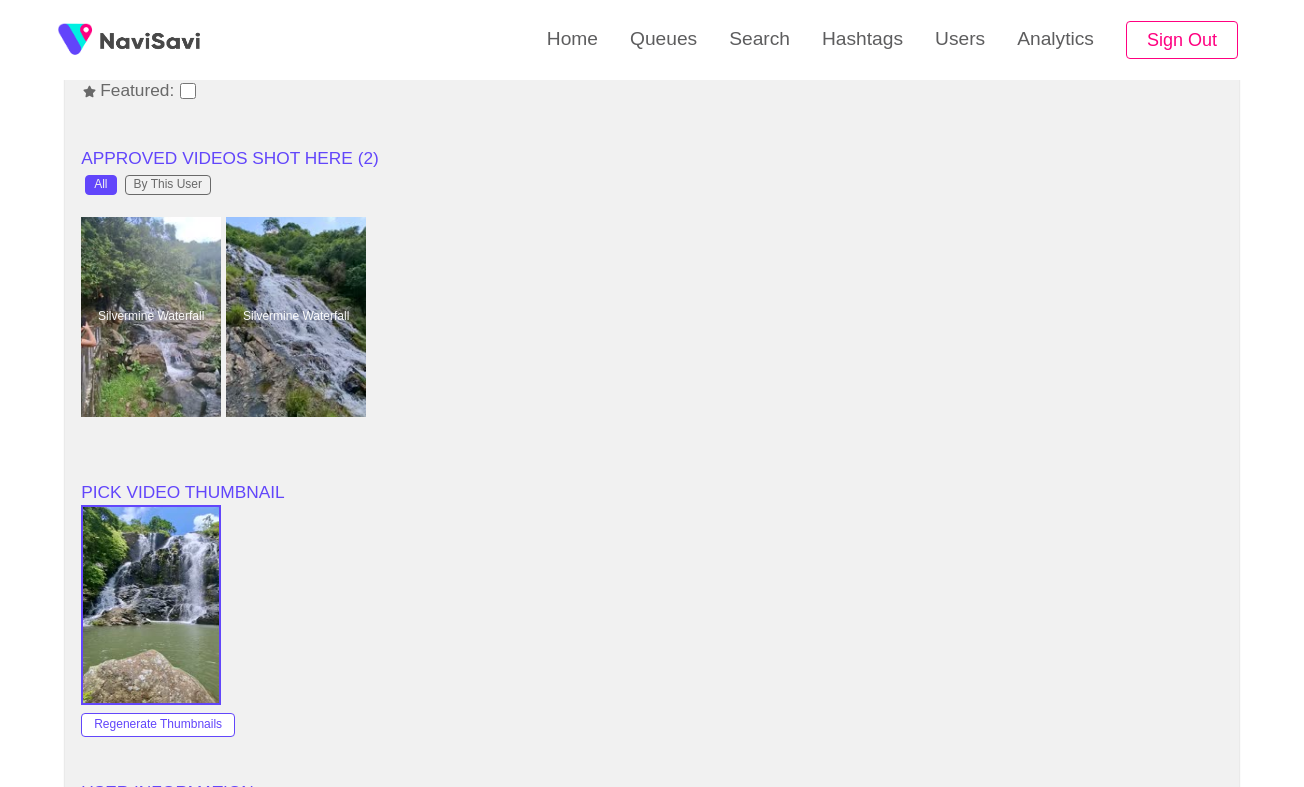 scroll, scrollTop: 1545, scrollLeft: 0, axis: vertical 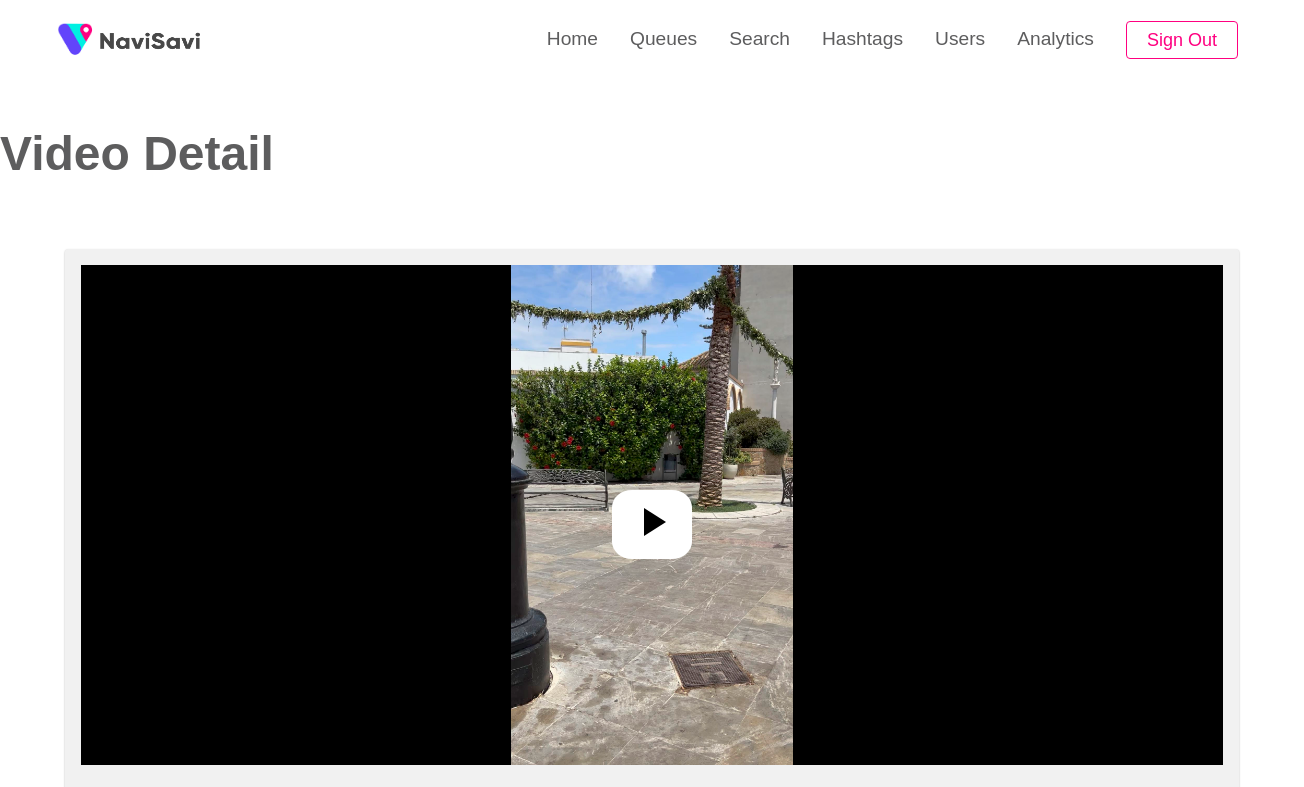 select on "****" 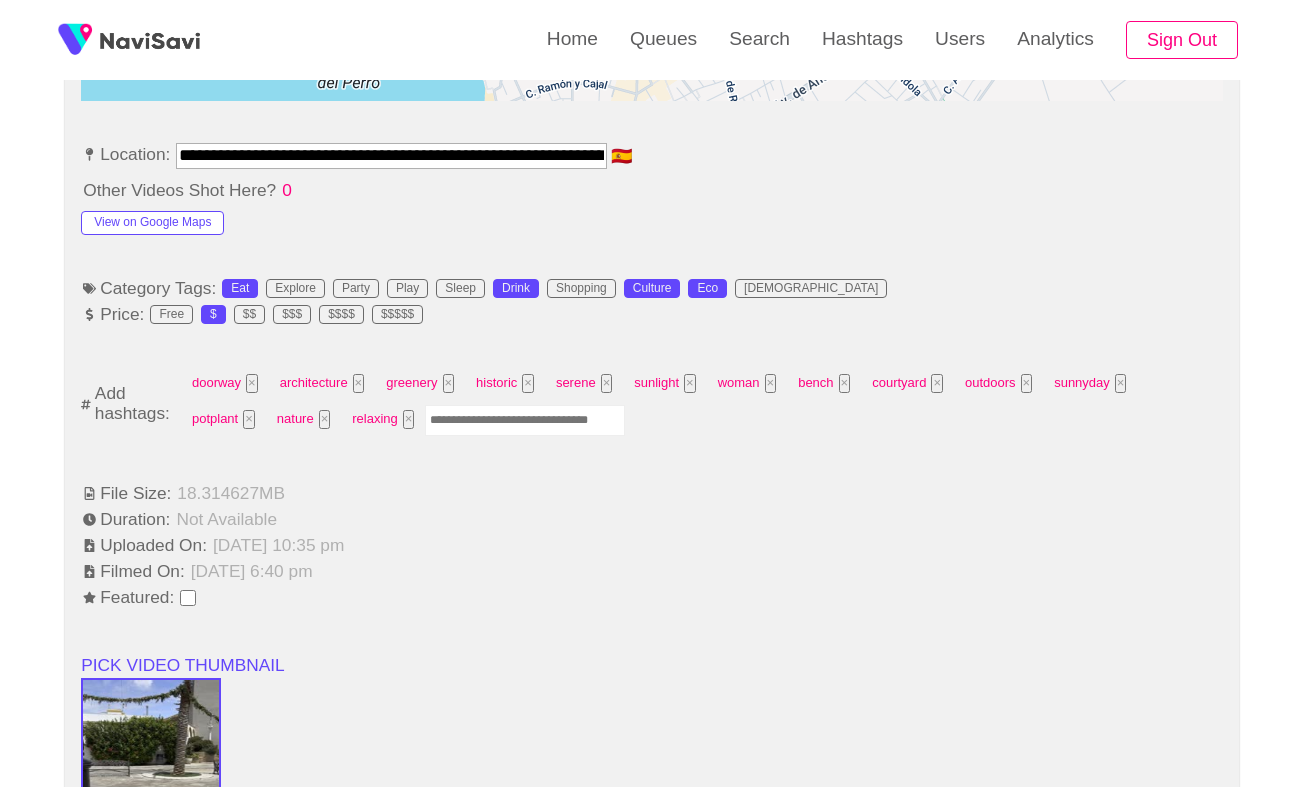 scroll, scrollTop: 2174, scrollLeft: 0, axis: vertical 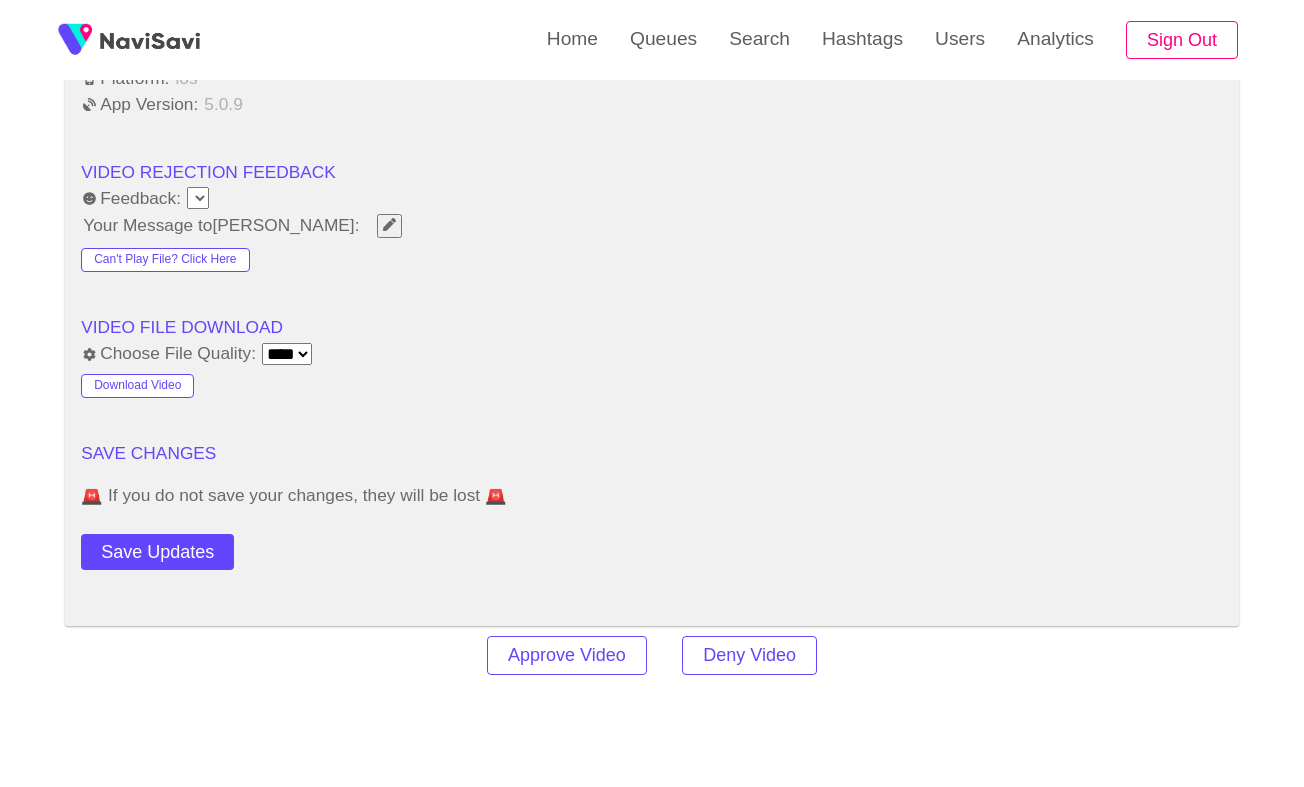 select on "**********" 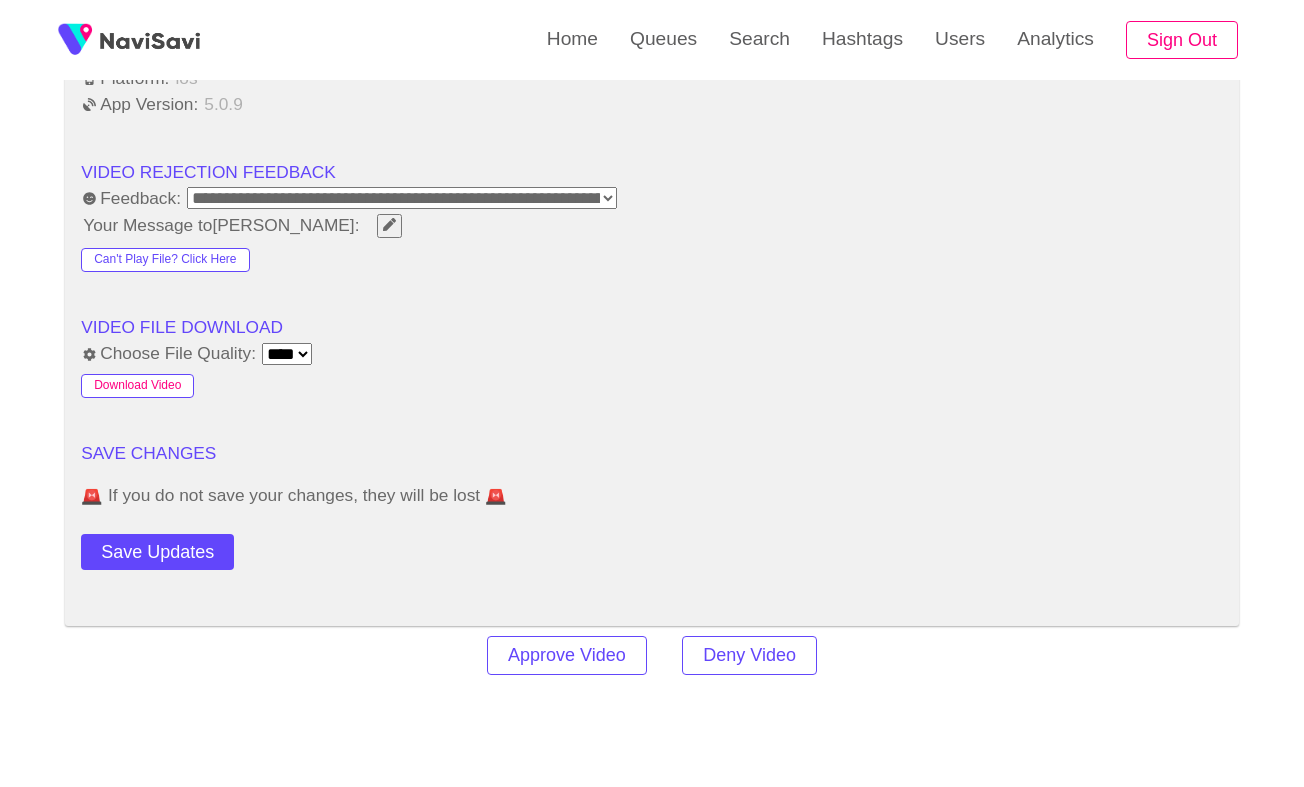 click on "Download Video" at bounding box center (137, 386) 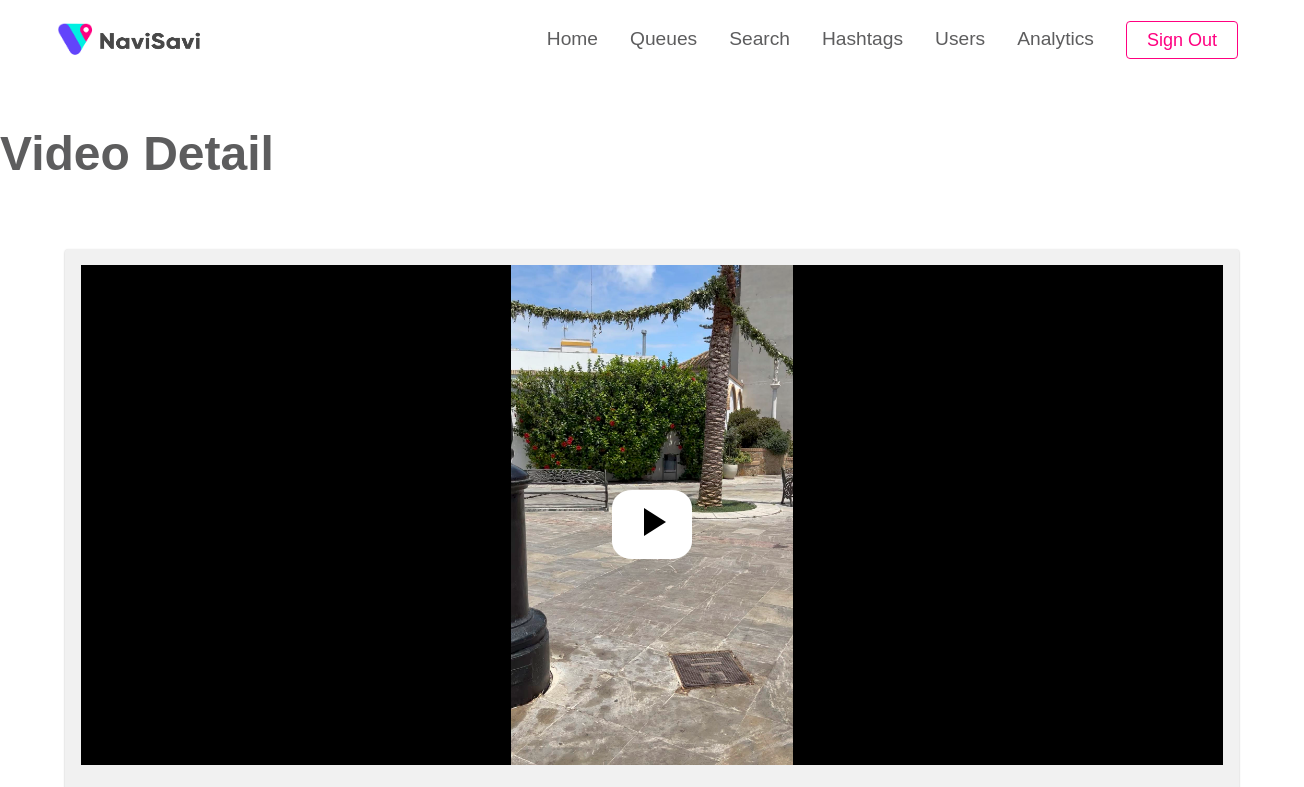 scroll, scrollTop: -1, scrollLeft: 0, axis: vertical 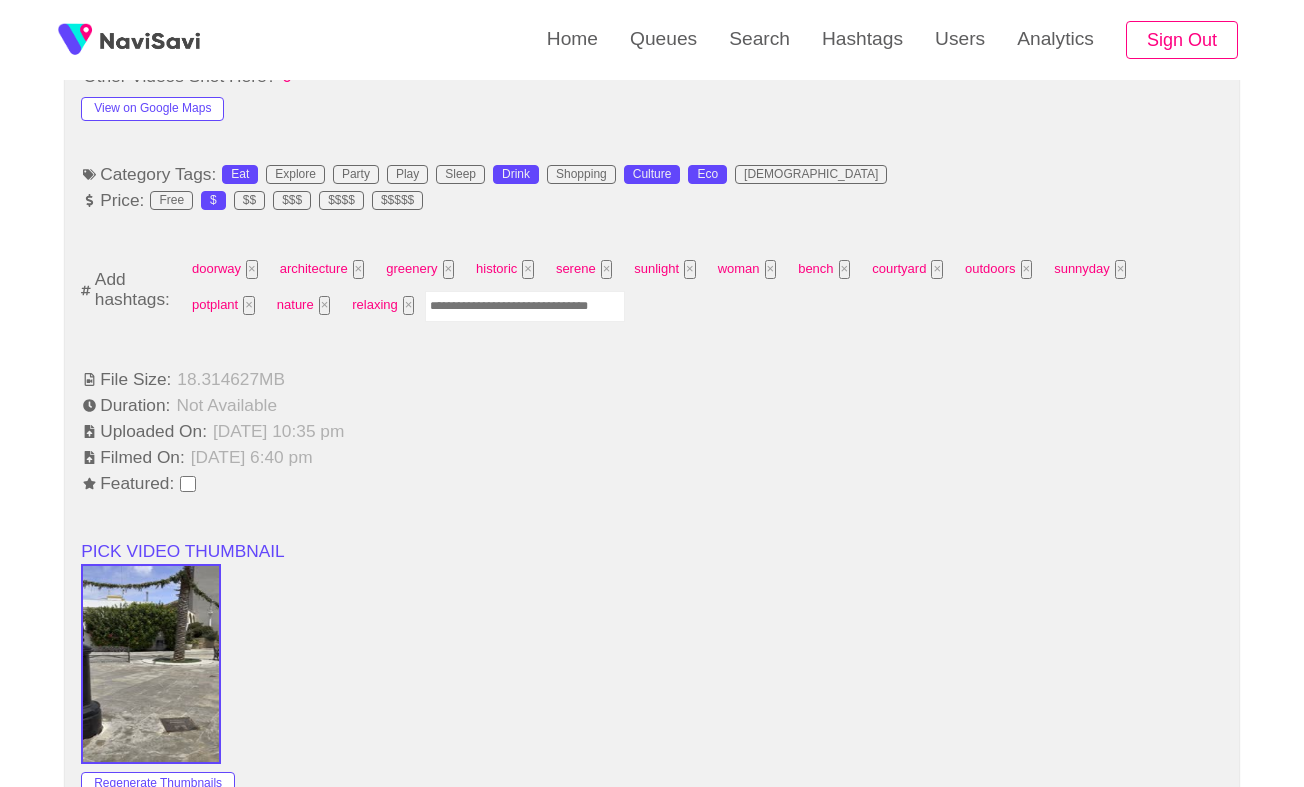click at bounding box center (525, 306) 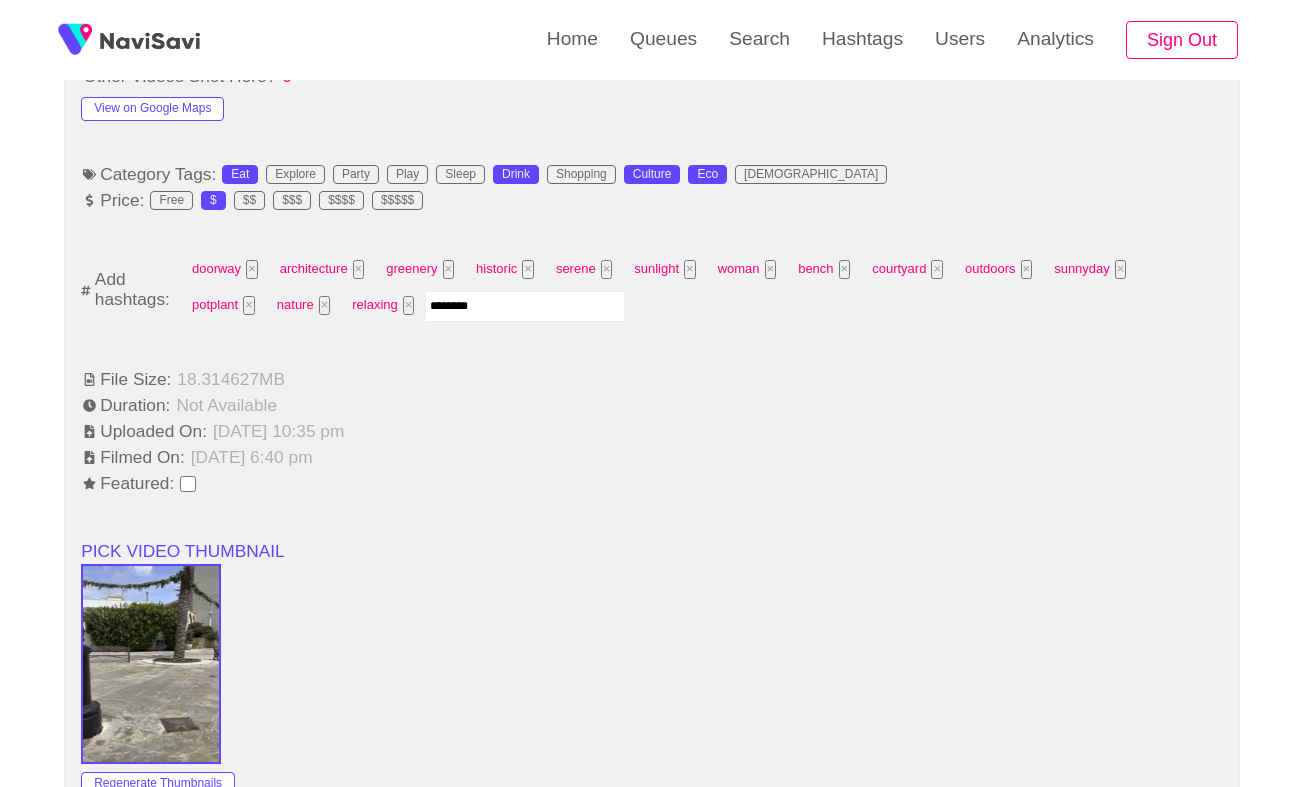 type on "*********" 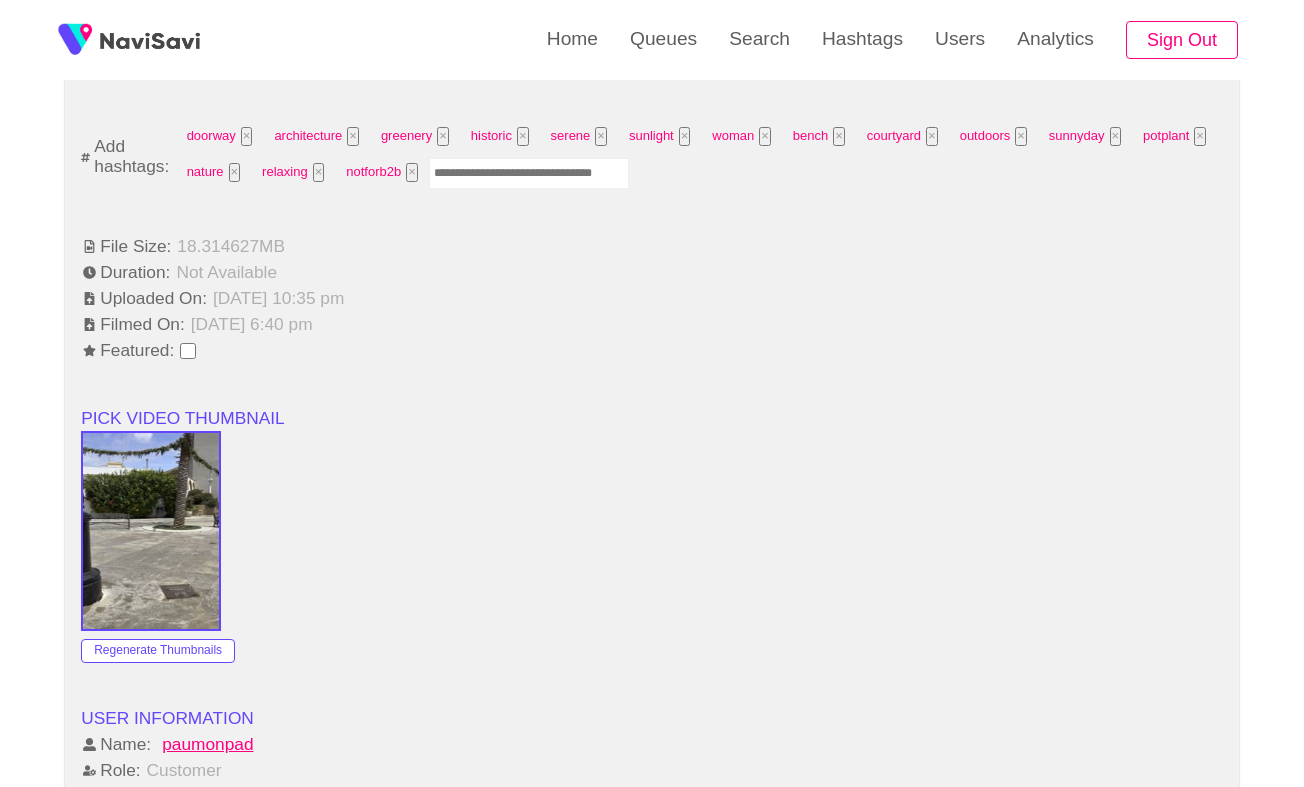 scroll, scrollTop: 1239, scrollLeft: 0, axis: vertical 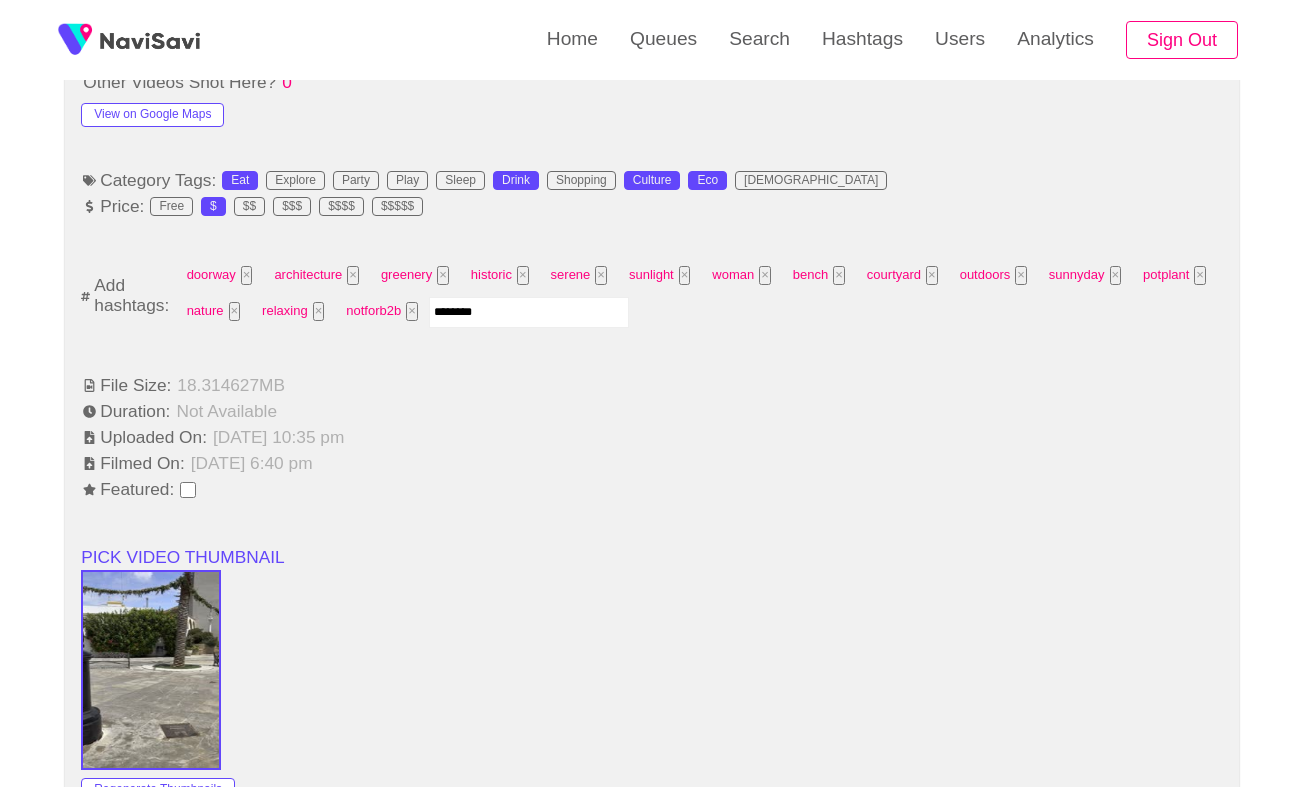 type on "*********" 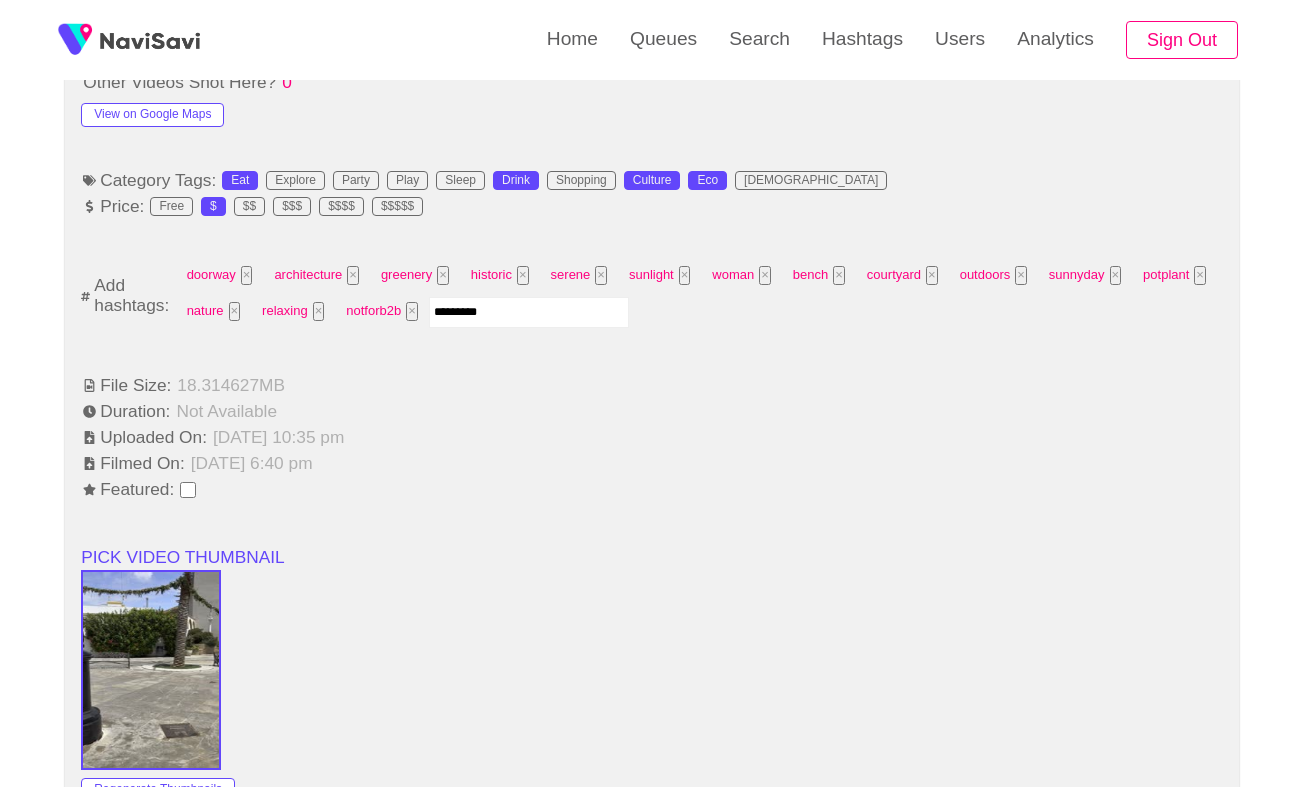 type 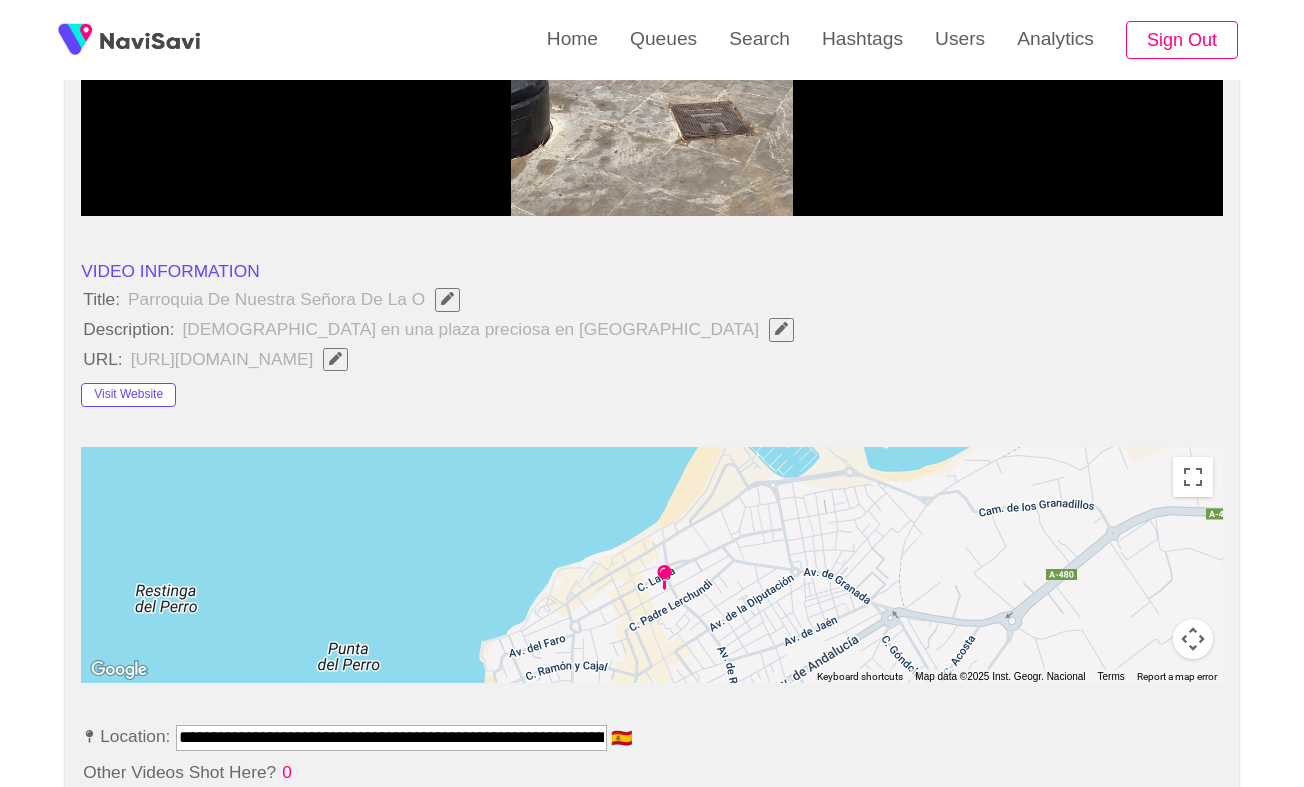 scroll, scrollTop: 323, scrollLeft: 0, axis: vertical 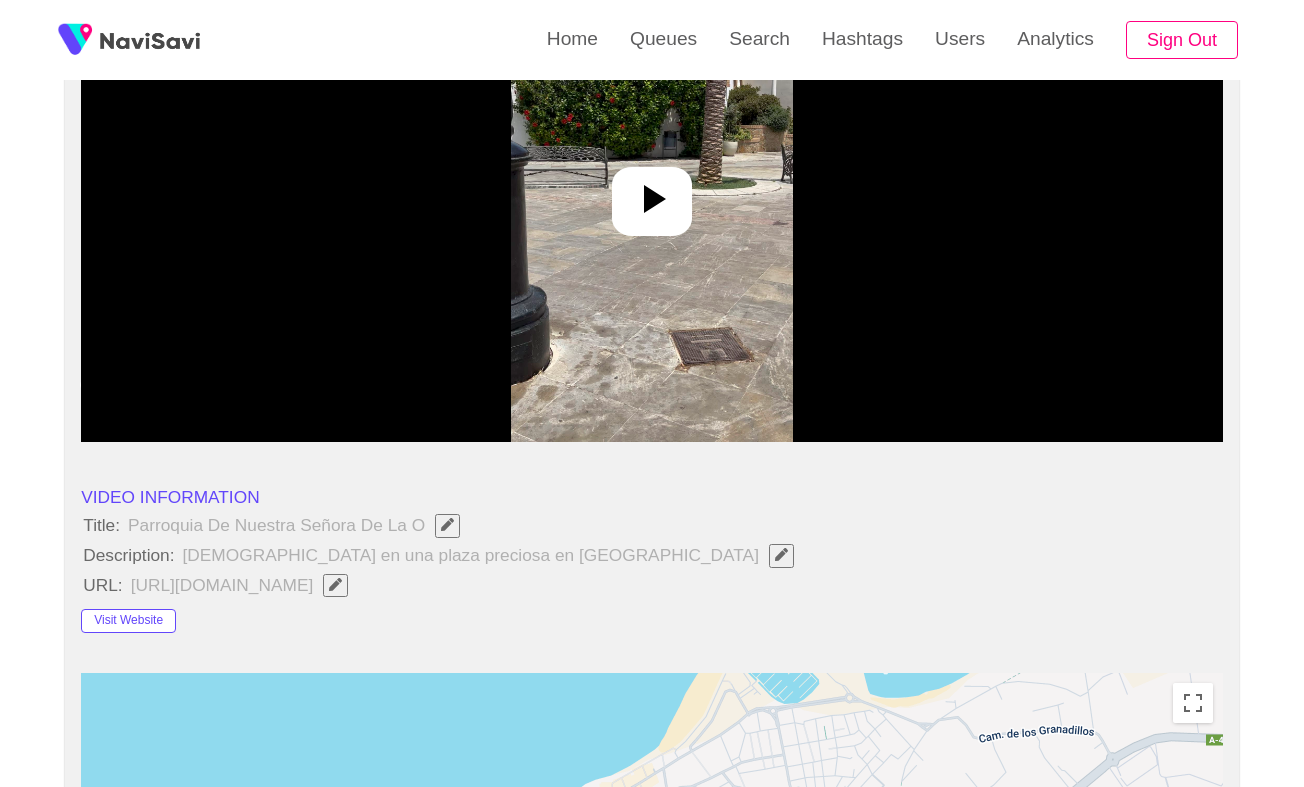 click at bounding box center [652, 192] 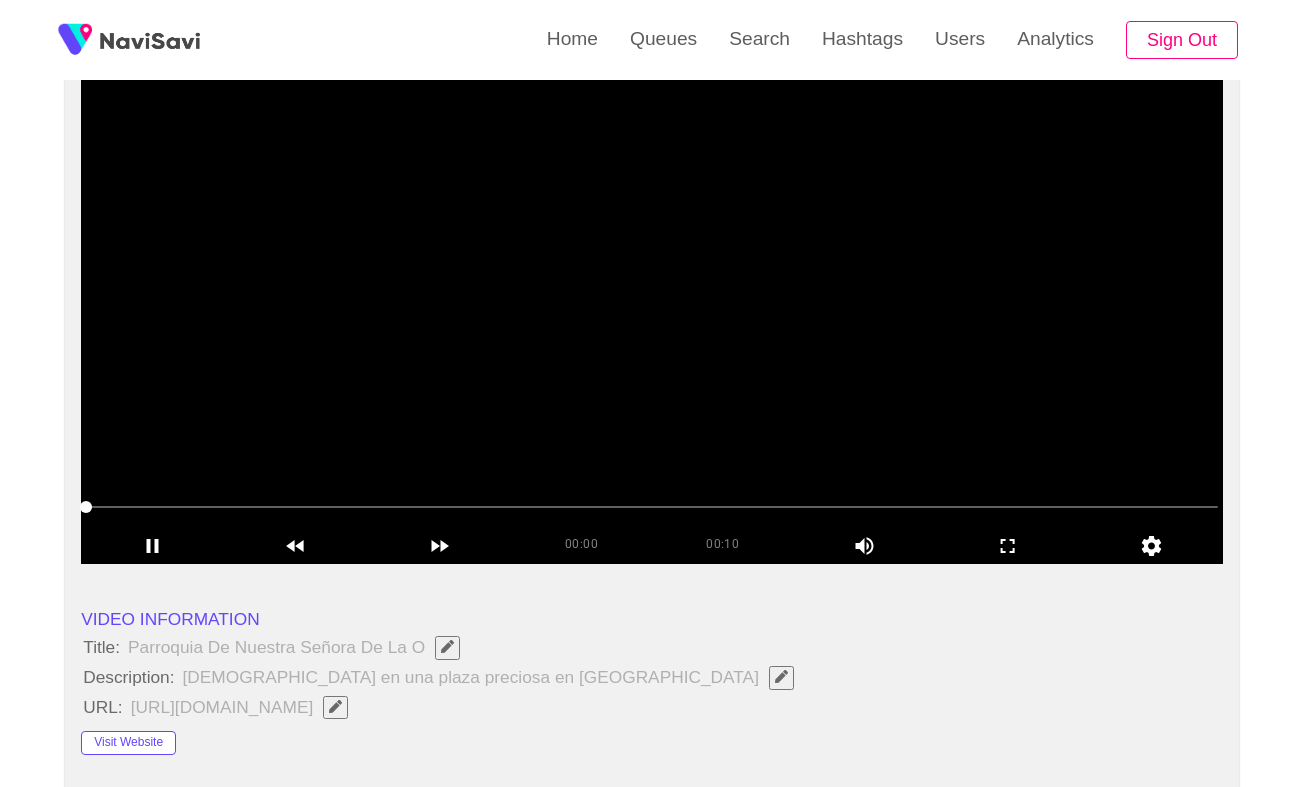 scroll, scrollTop: 199, scrollLeft: 0, axis: vertical 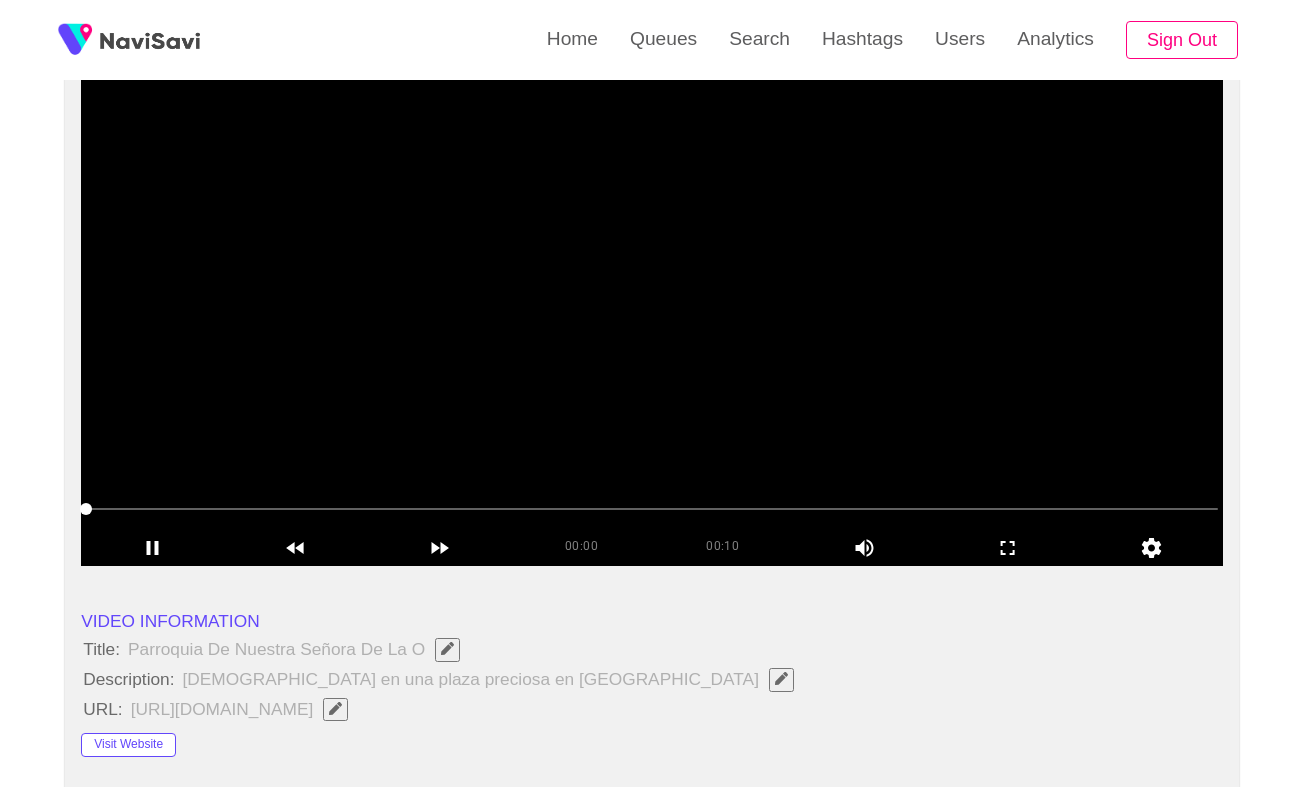 click at bounding box center [652, 316] 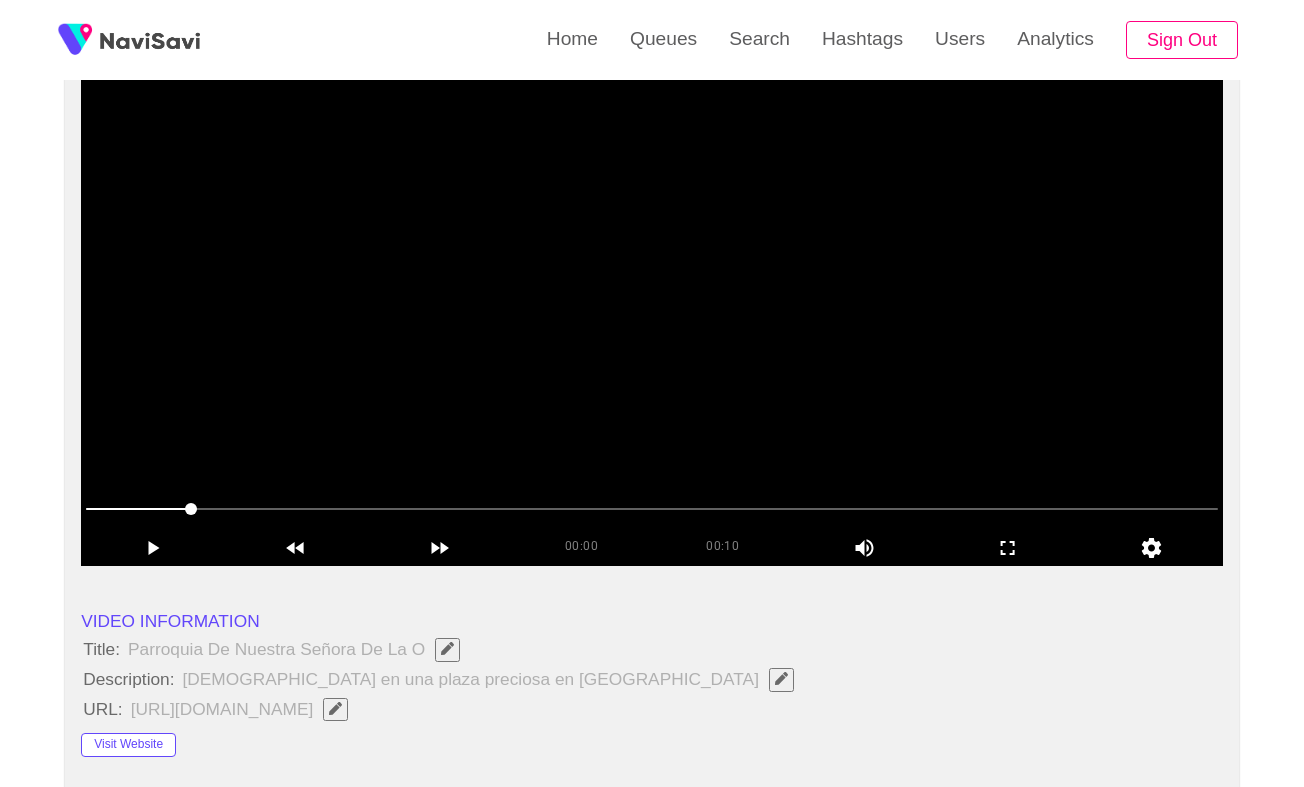 scroll, scrollTop: 73, scrollLeft: 0, axis: vertical 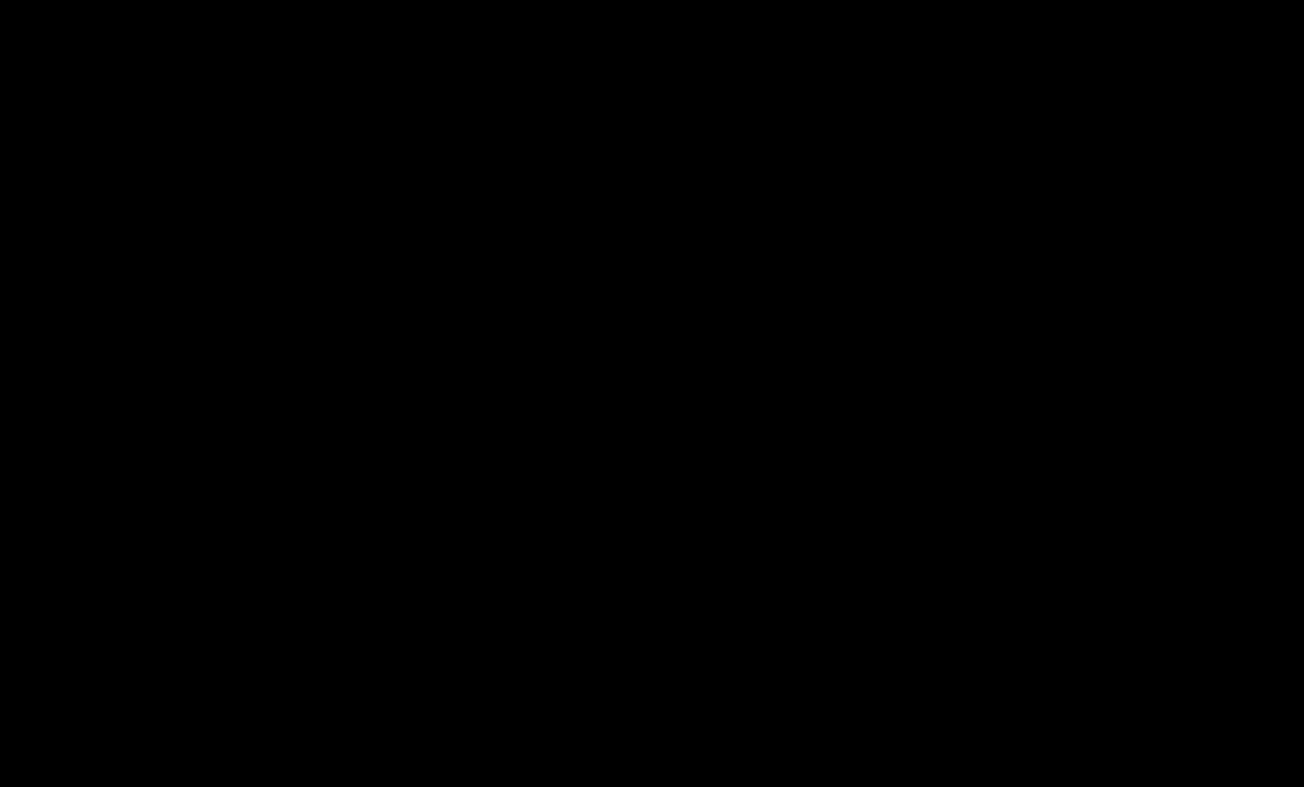 click at bounding box center [652, 442] 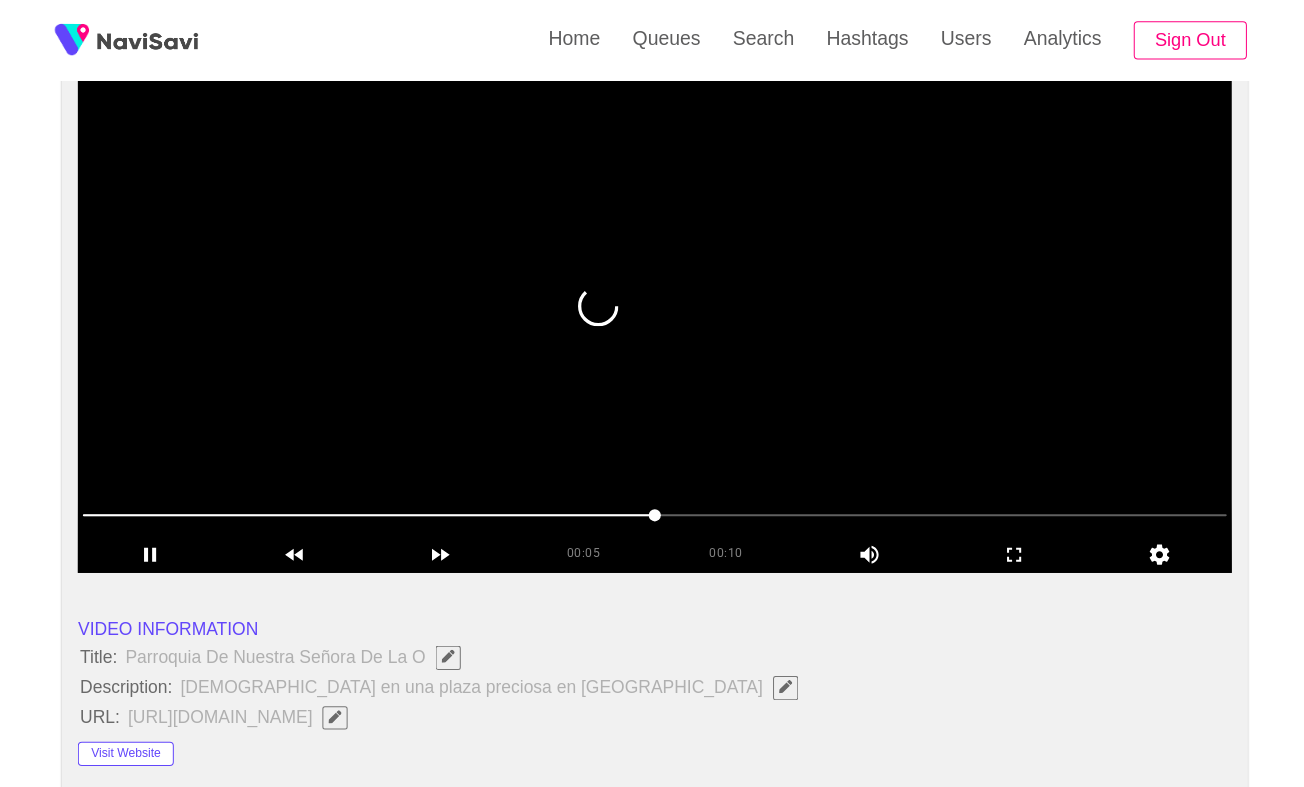 click at bounding box center [652, 317] 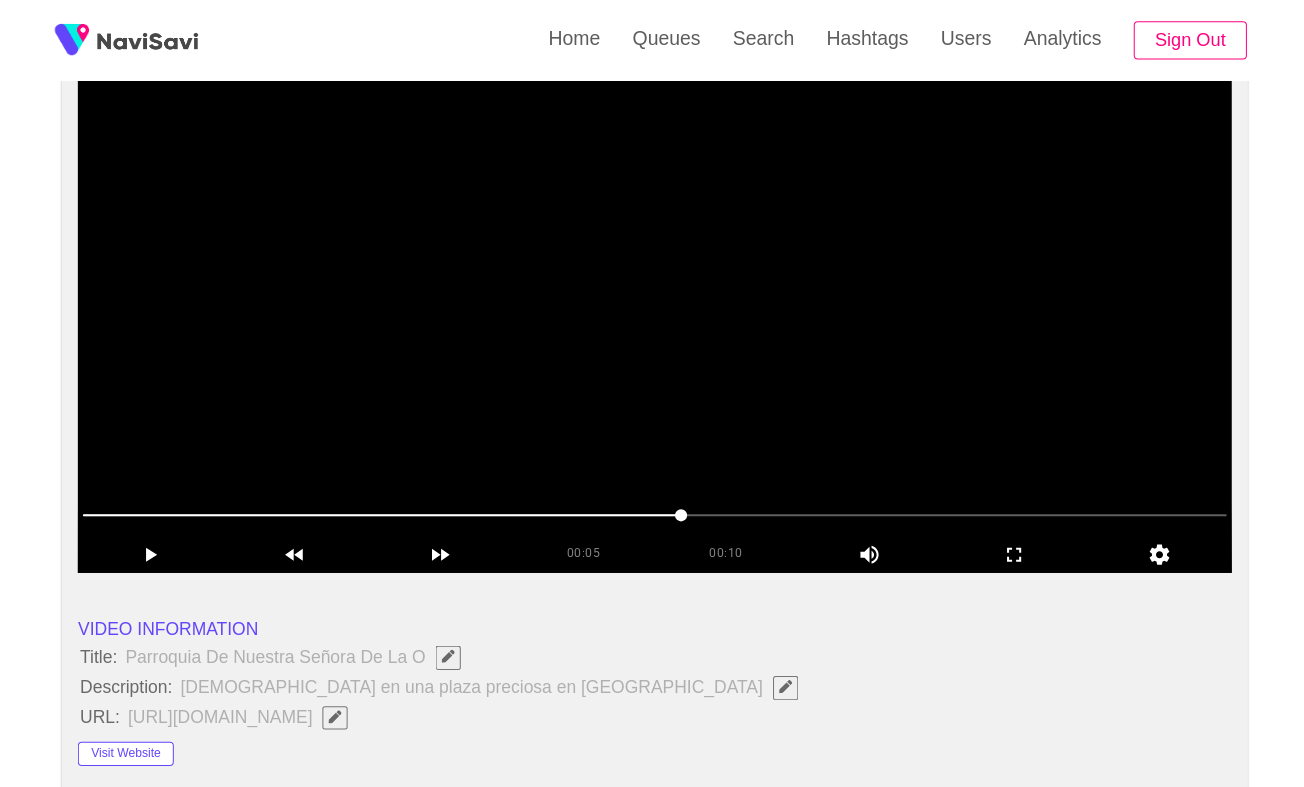 click at bounding box center [652, 317] 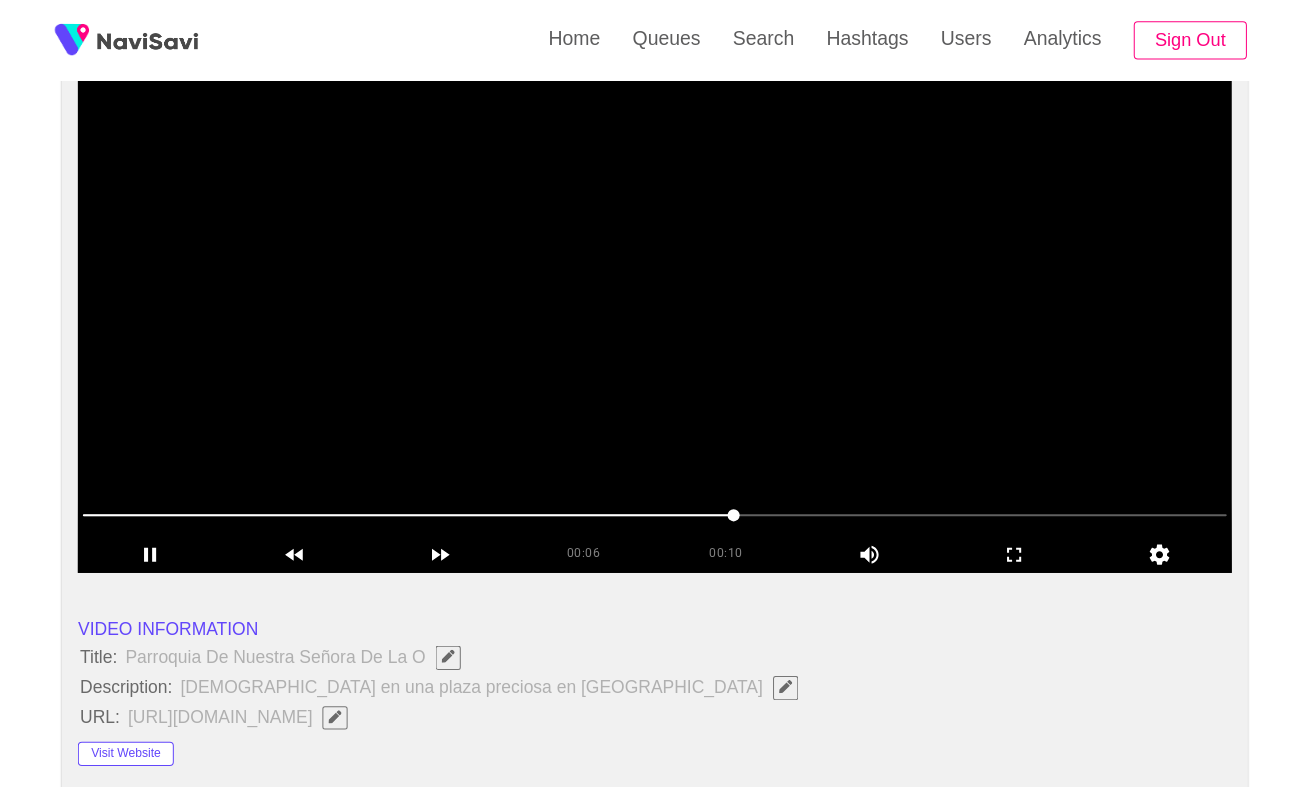 click at bounding box center [652, 317] 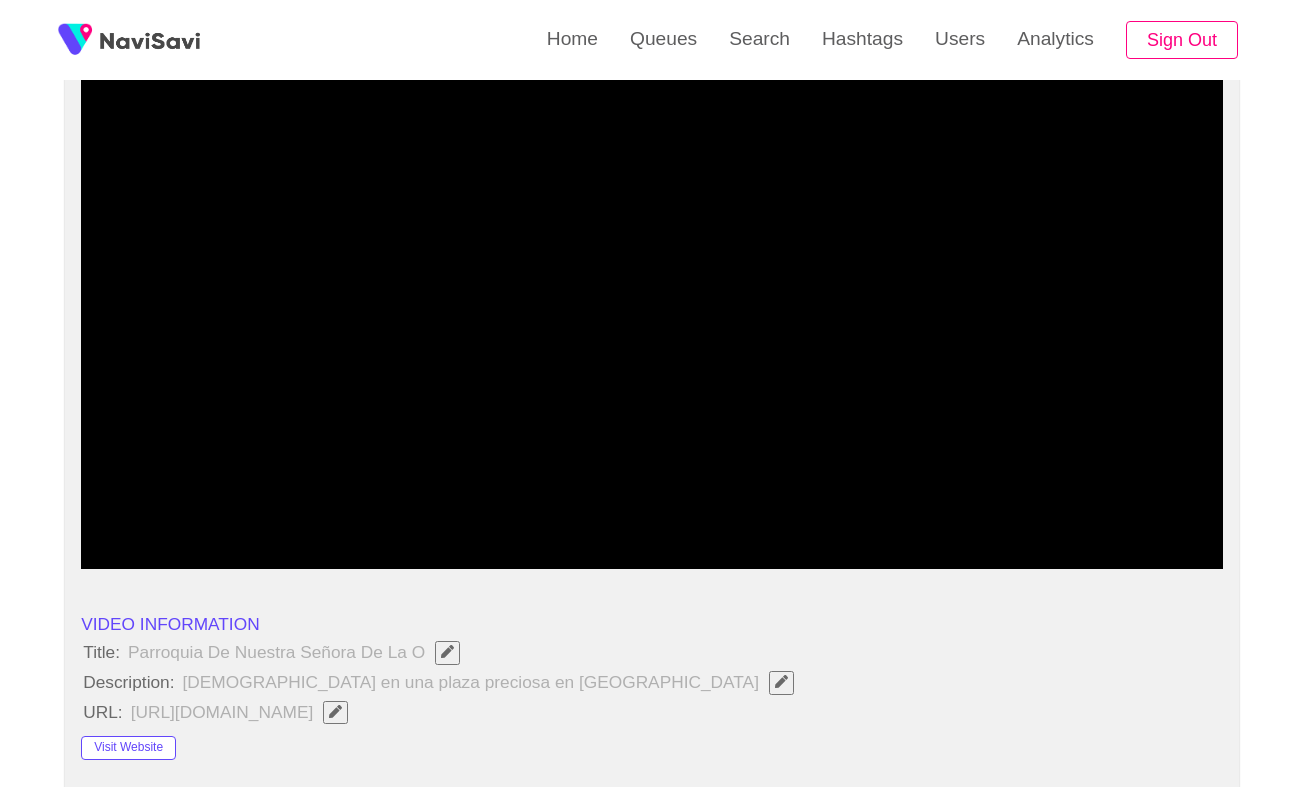 scroll, scrollTop: 238, scrollLeft: 0, axis: vertical 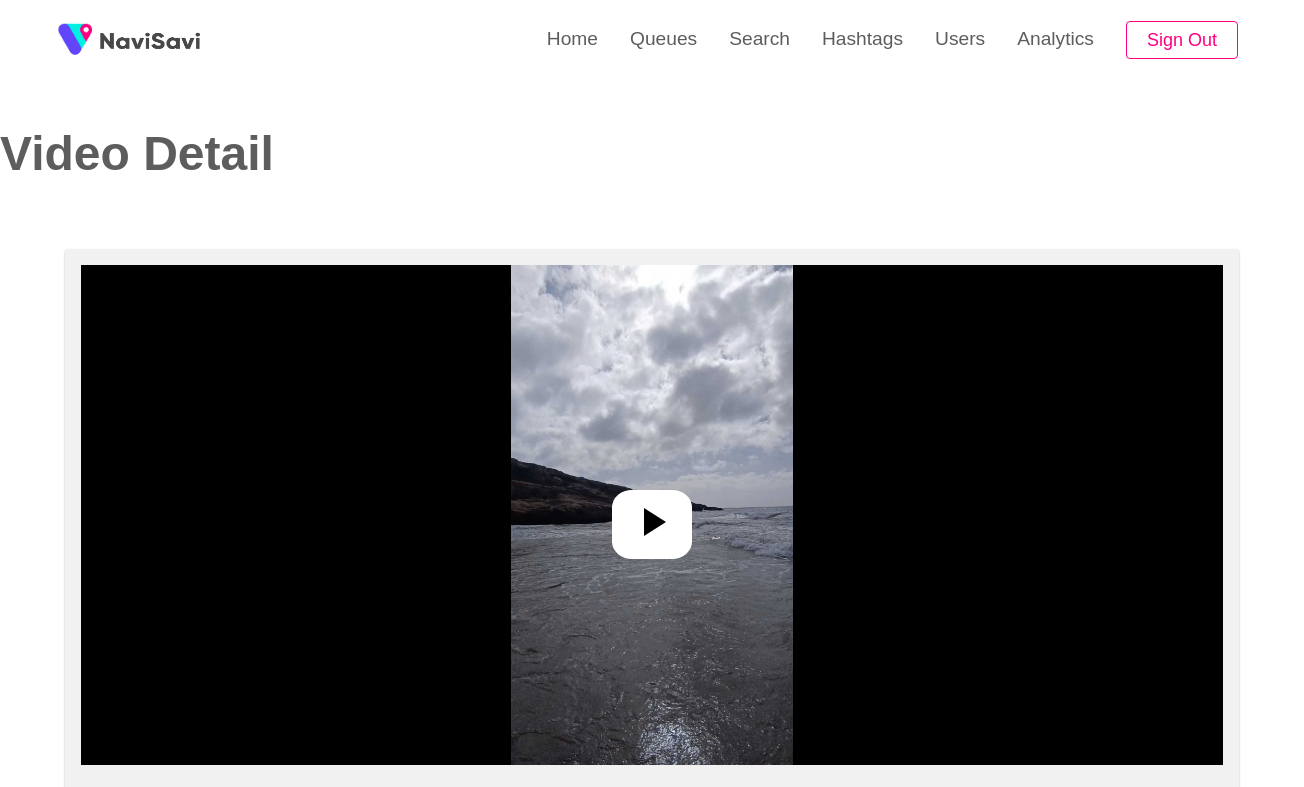 select on "**********" 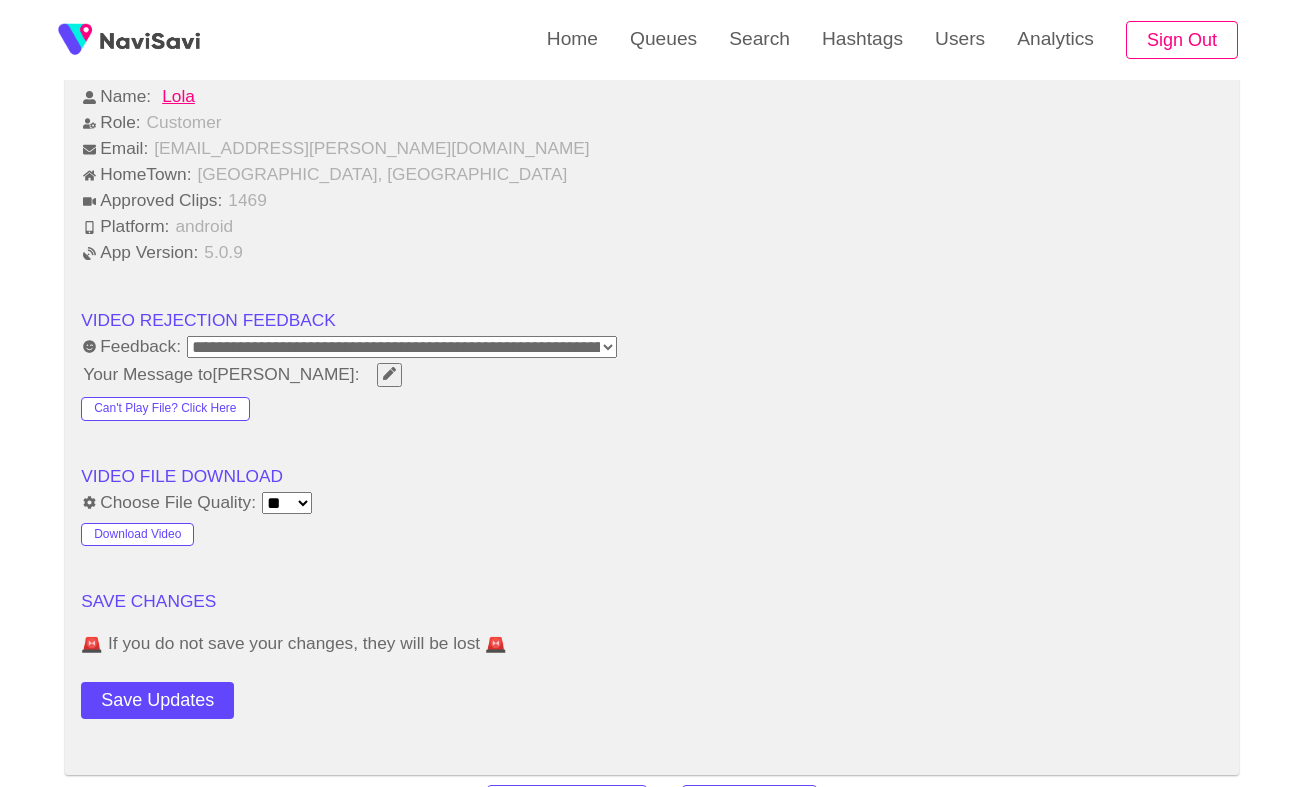 scroll, scrollTop: 2548, scrollLeft: 0, axis: vertical 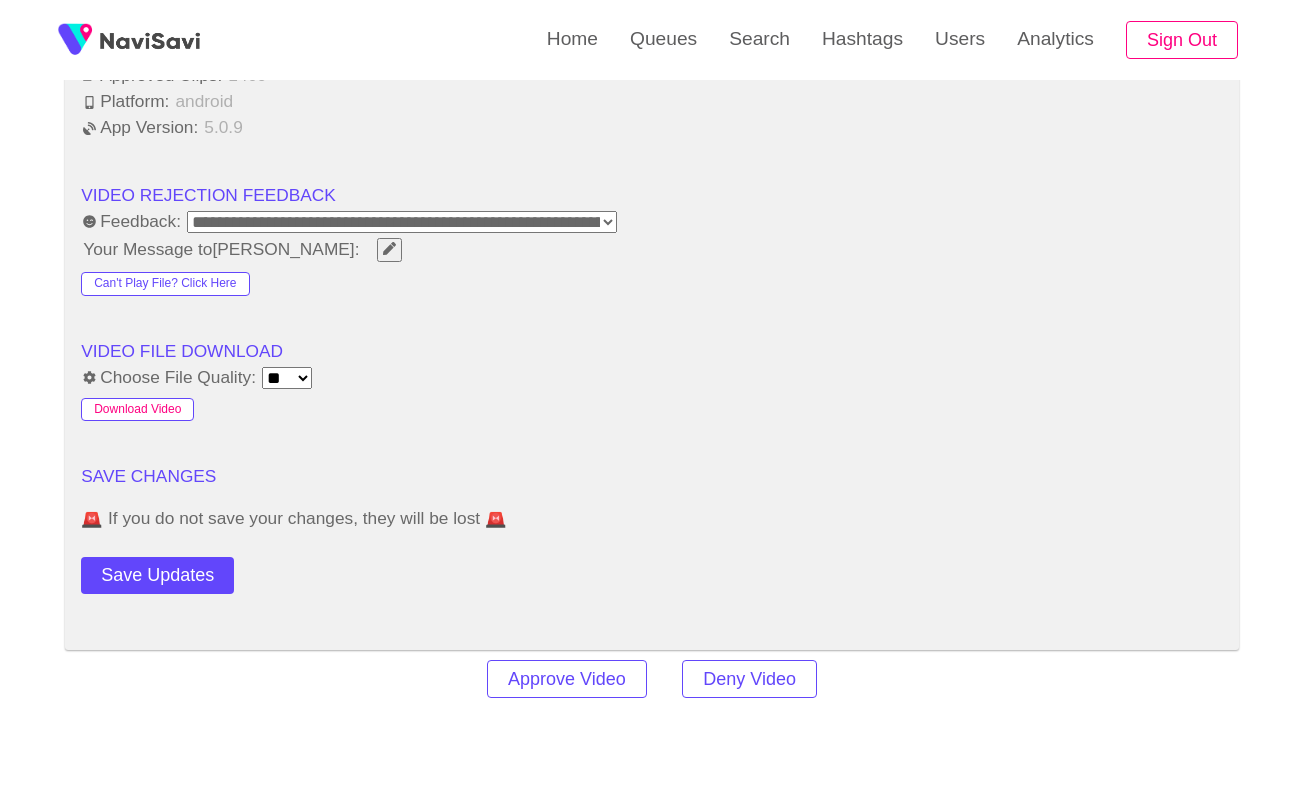 click on "Download Video" at bounding box center [137, 410] 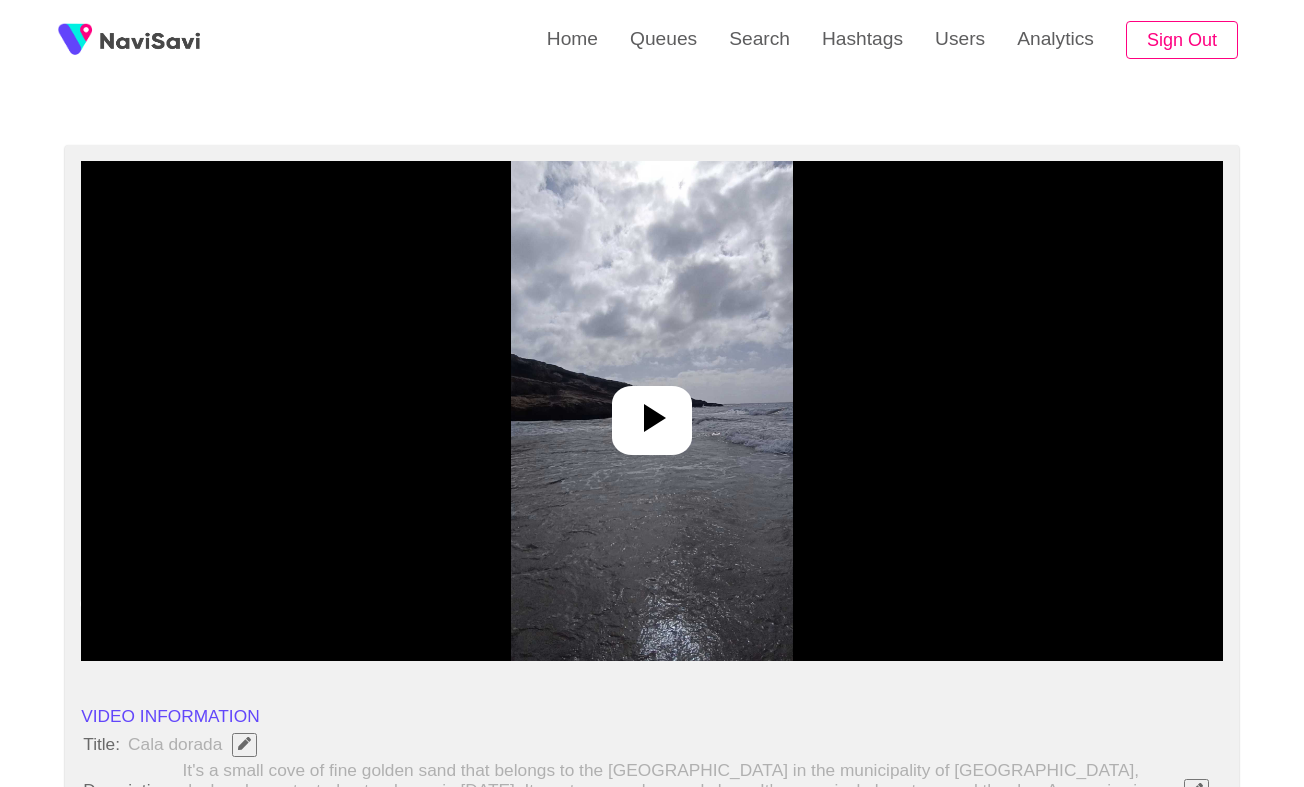 scroll, scrollTop: 57, scrollLeft: 0, axis: vertical 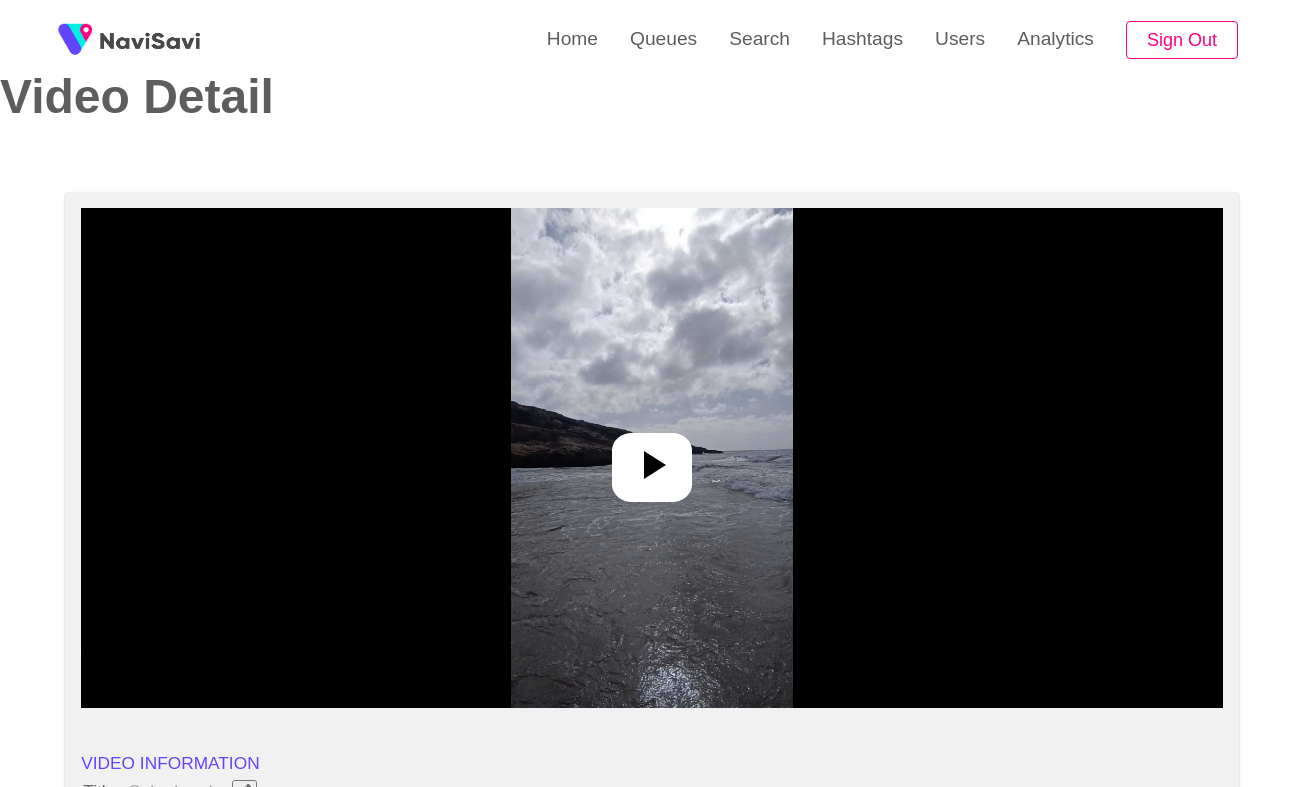 click at bounding box center [652, 467] 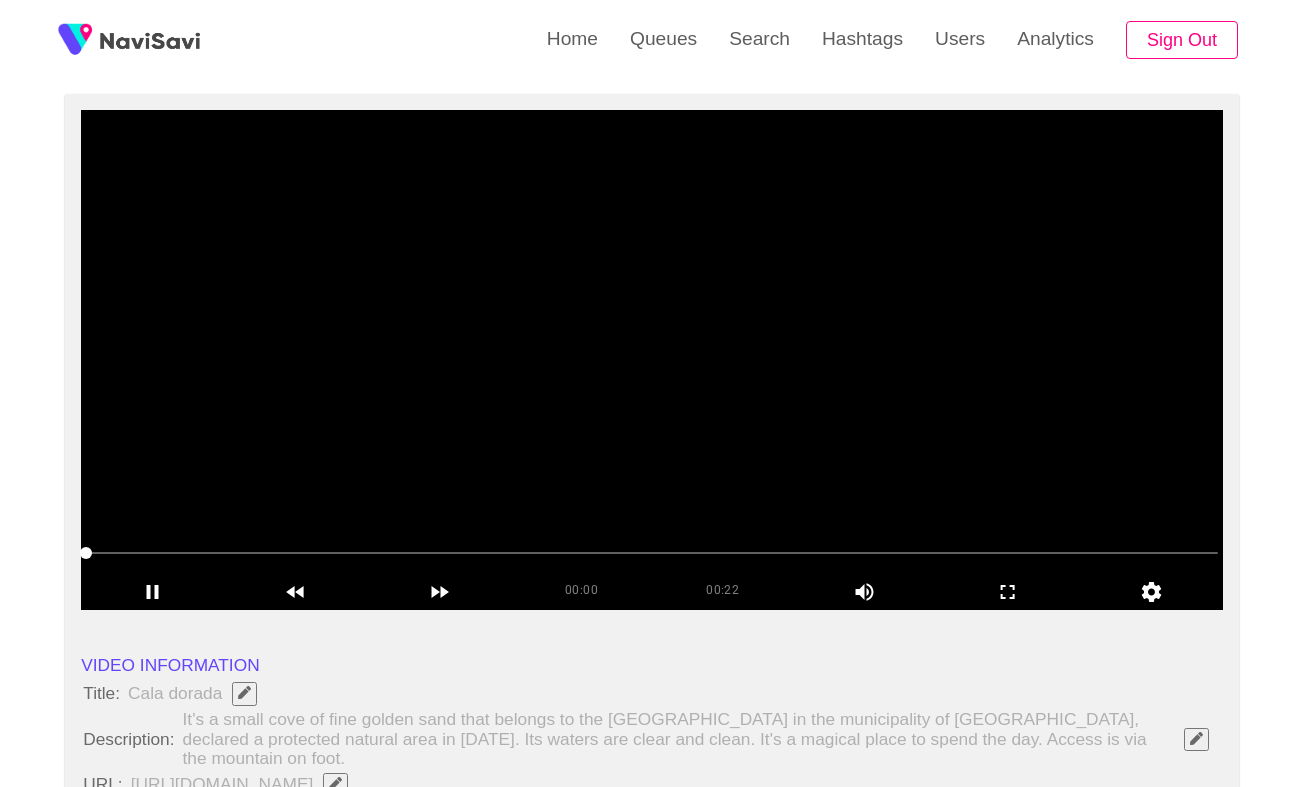 scroll, scrollTop: 151, scrollLeft: 0, axis: vertical 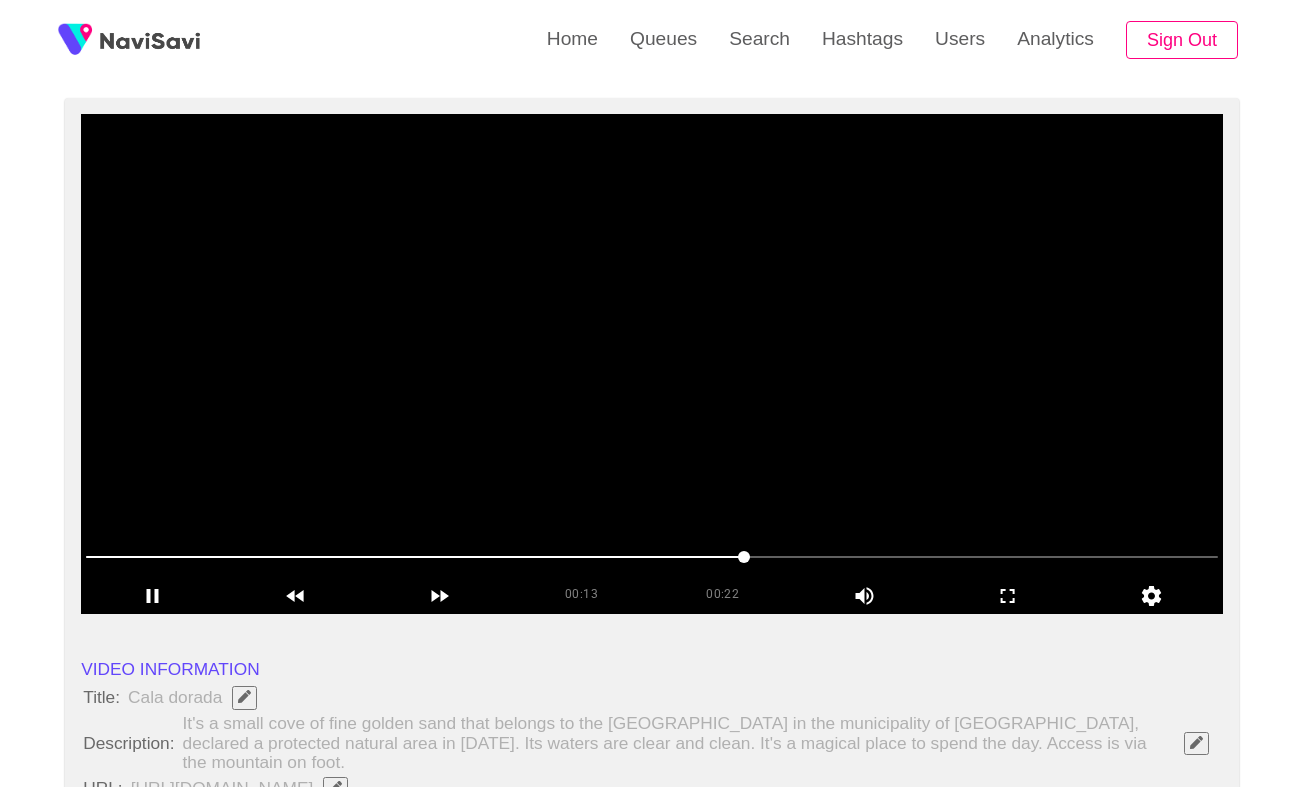 click at bounding box center [652, 364] 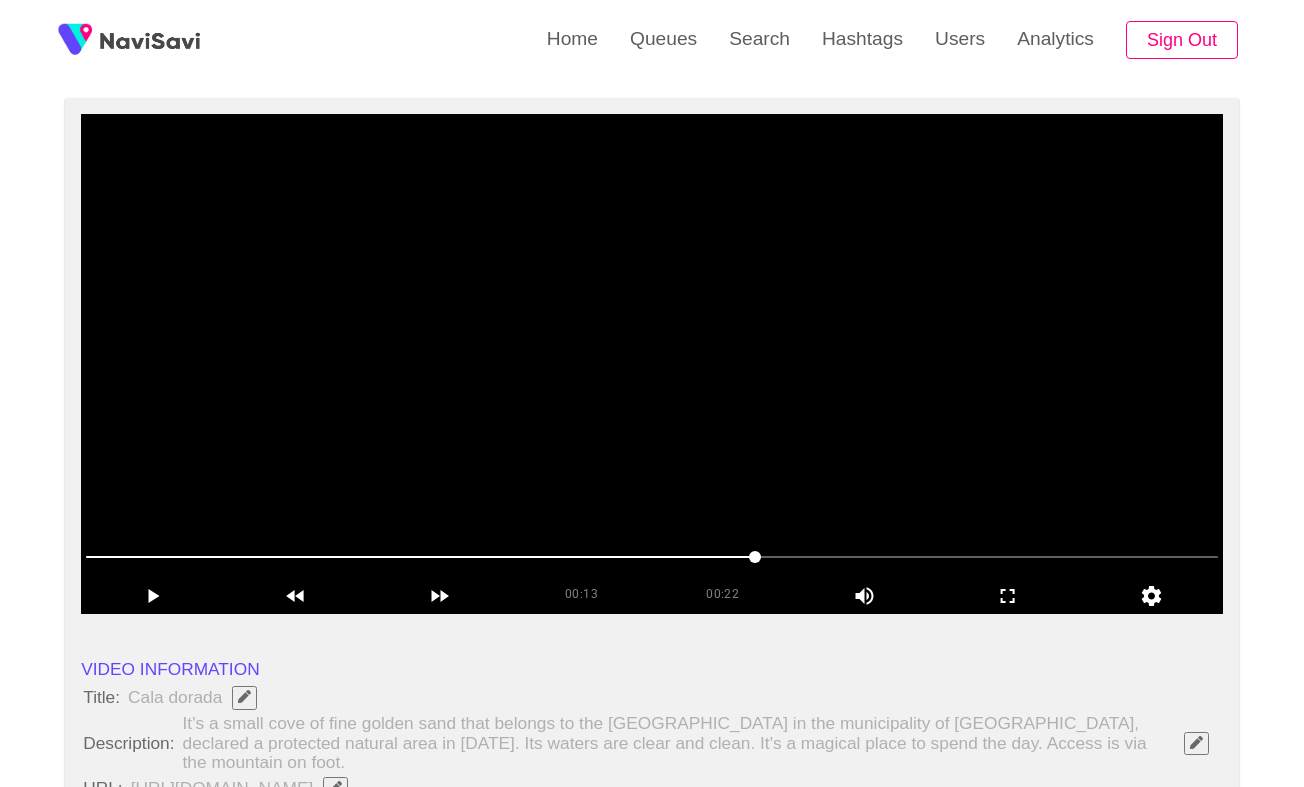 click at bounding box center (652, 364) 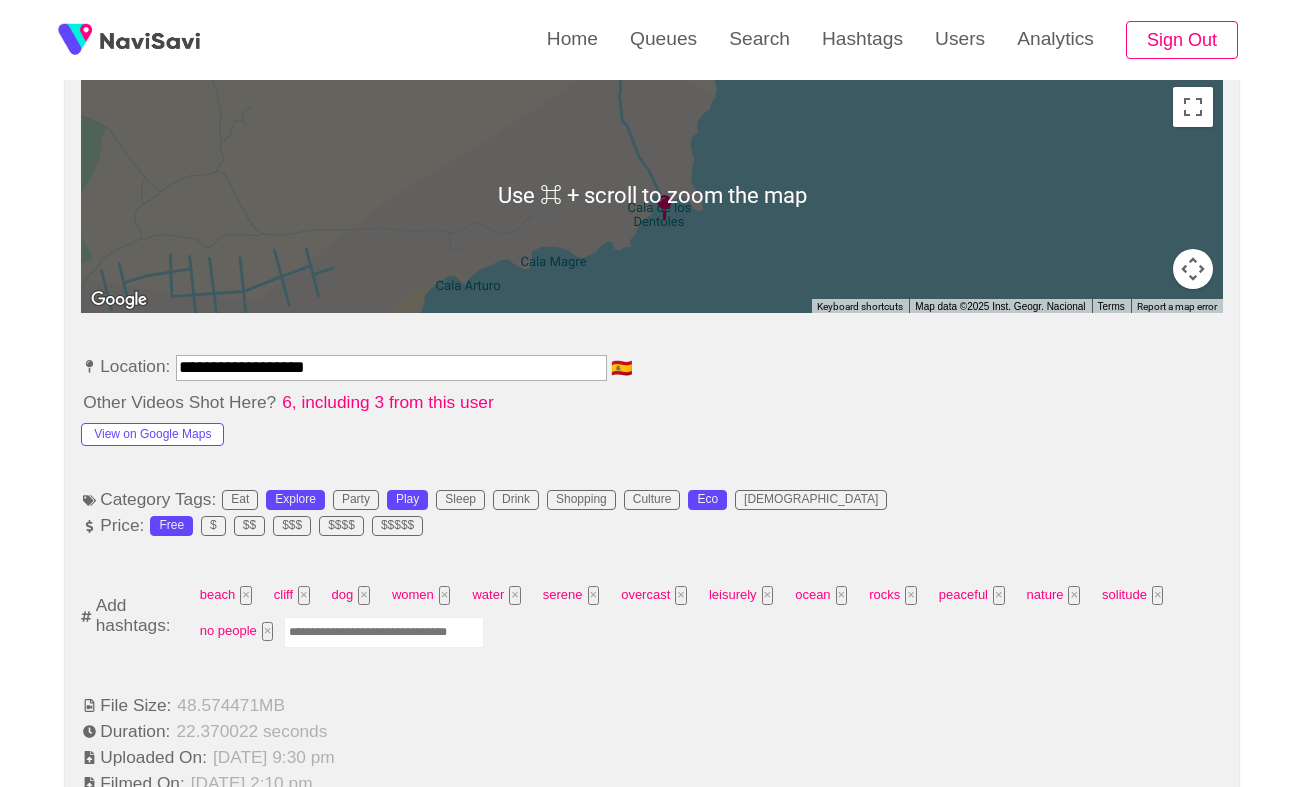 scroll, scrollTop: 163, scrollLeft: 0, axis: vertical 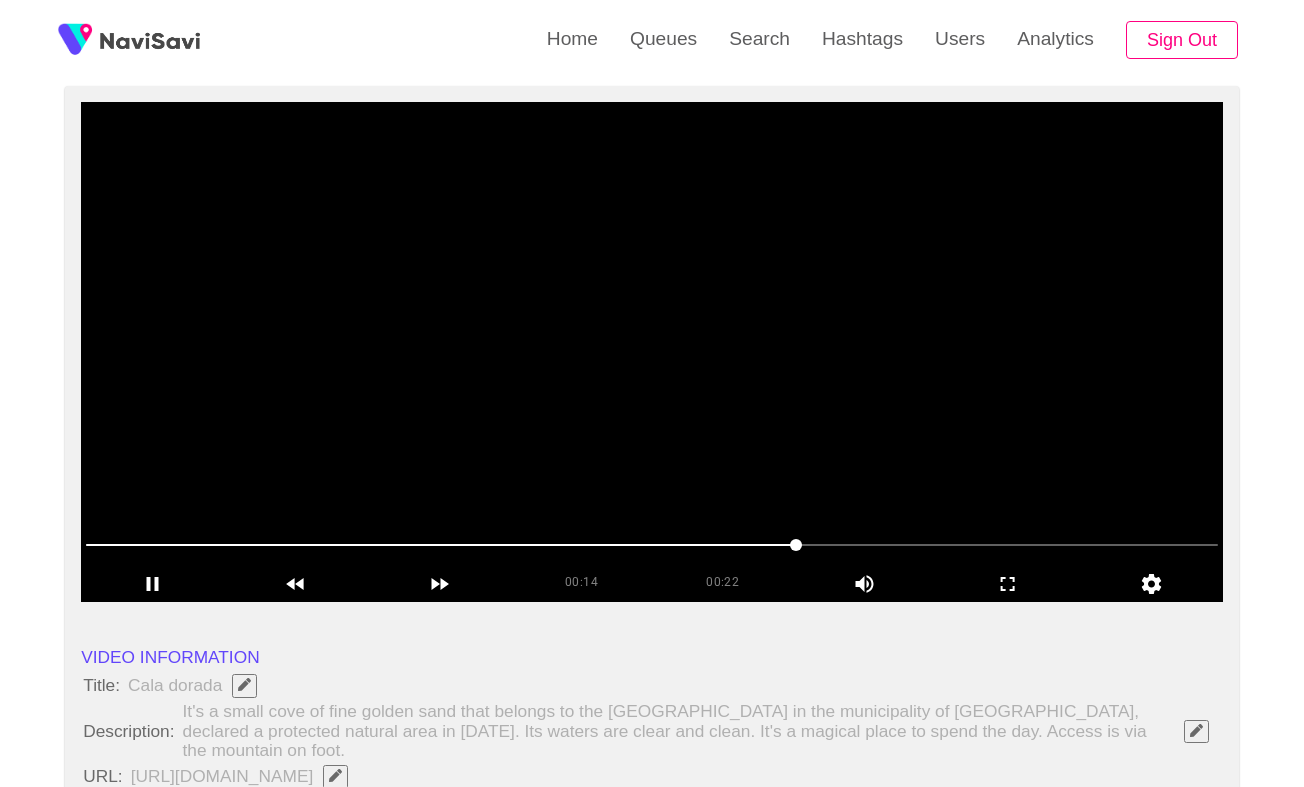 click at bounding box center (652, 352) 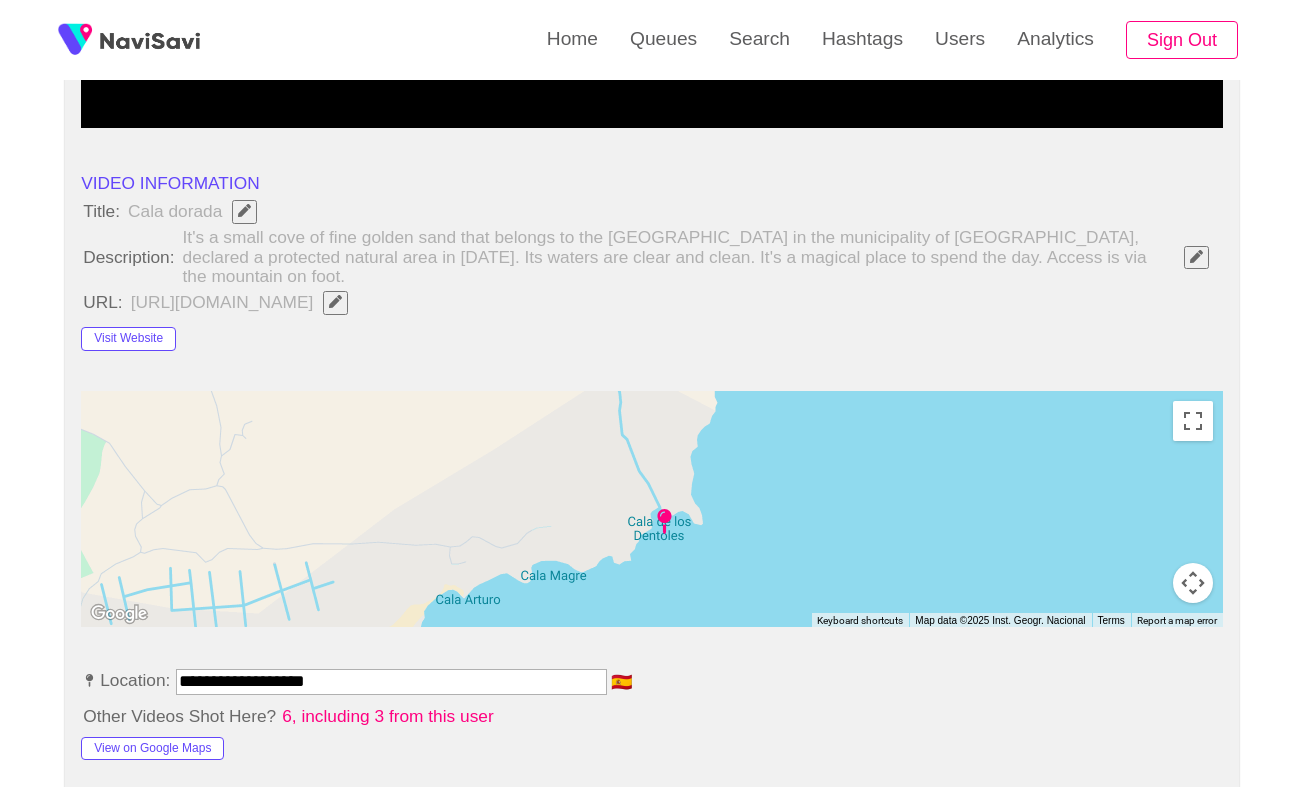 scroll, scrollTop: 985, scrollLeft: 0, axis: vertical 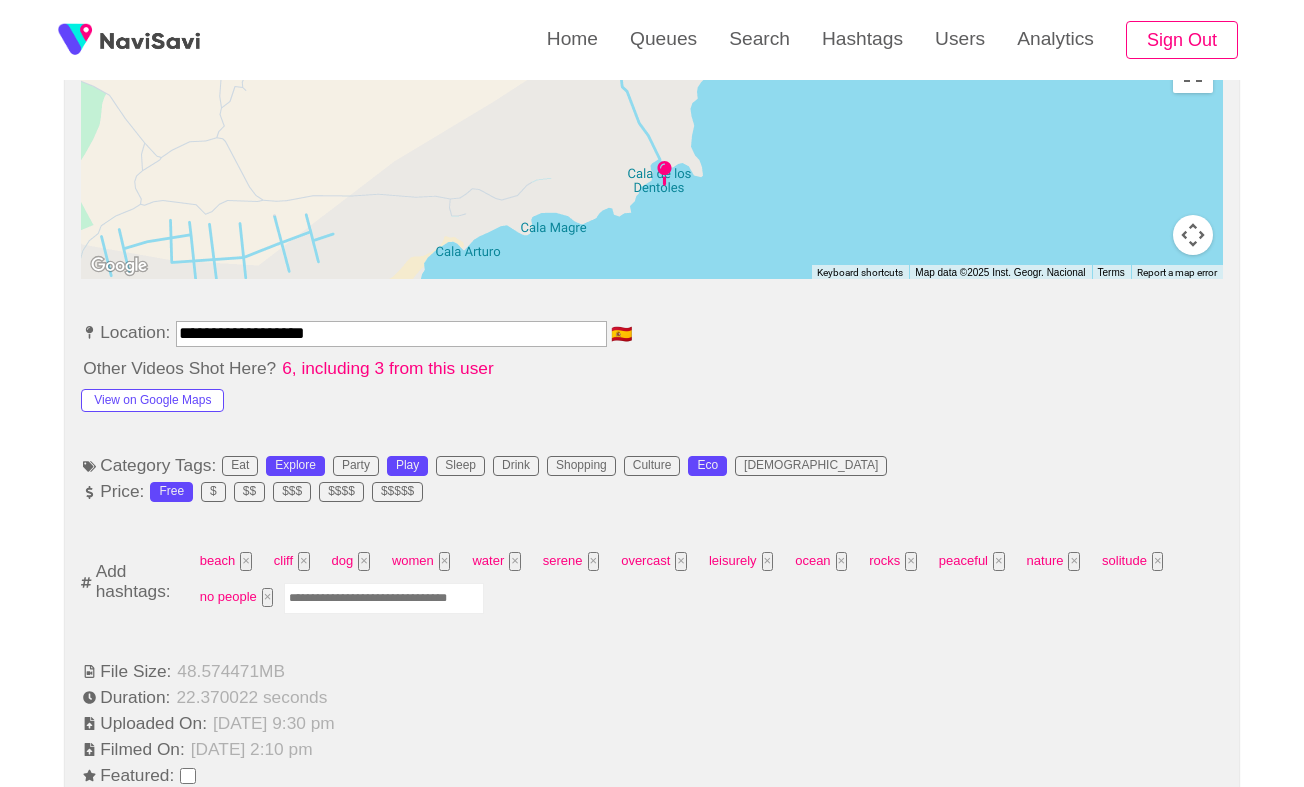 click at bounding box center (384, 598) 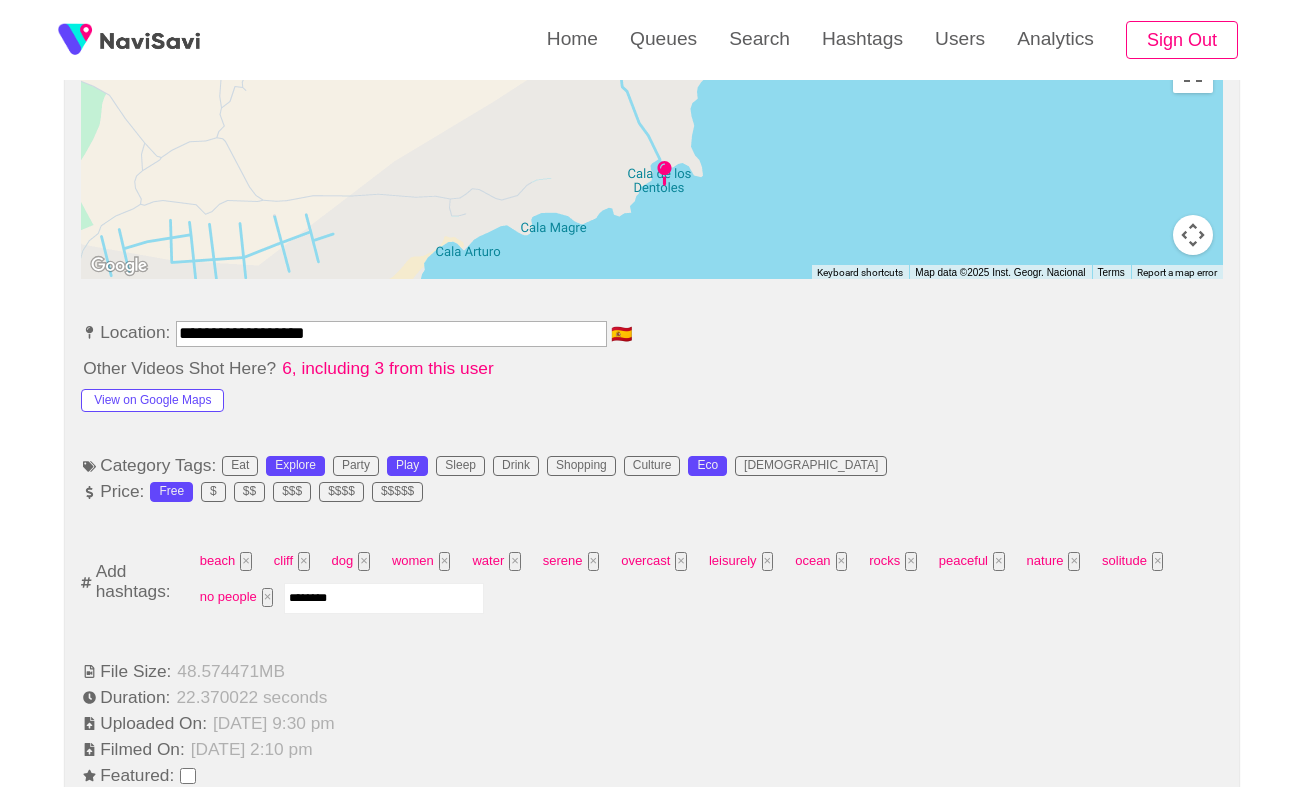 type on "*********" 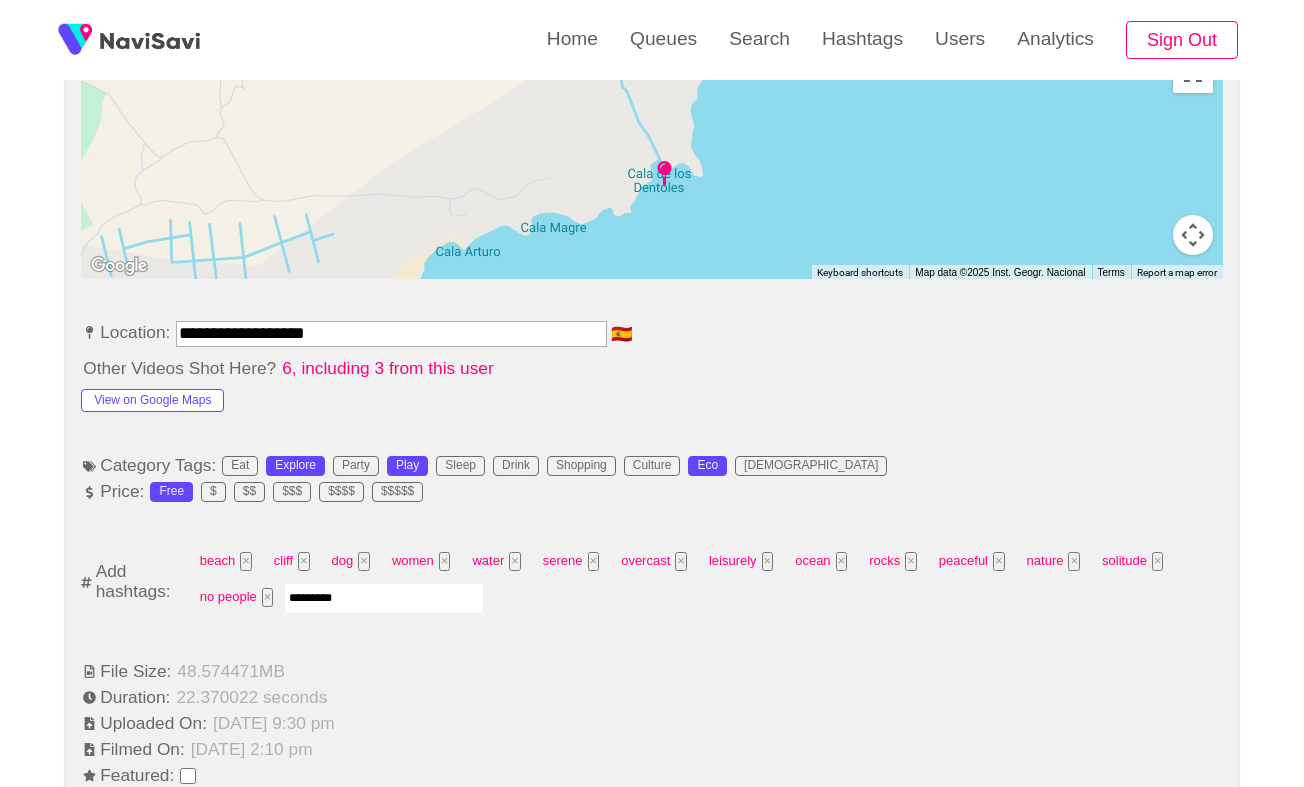 type 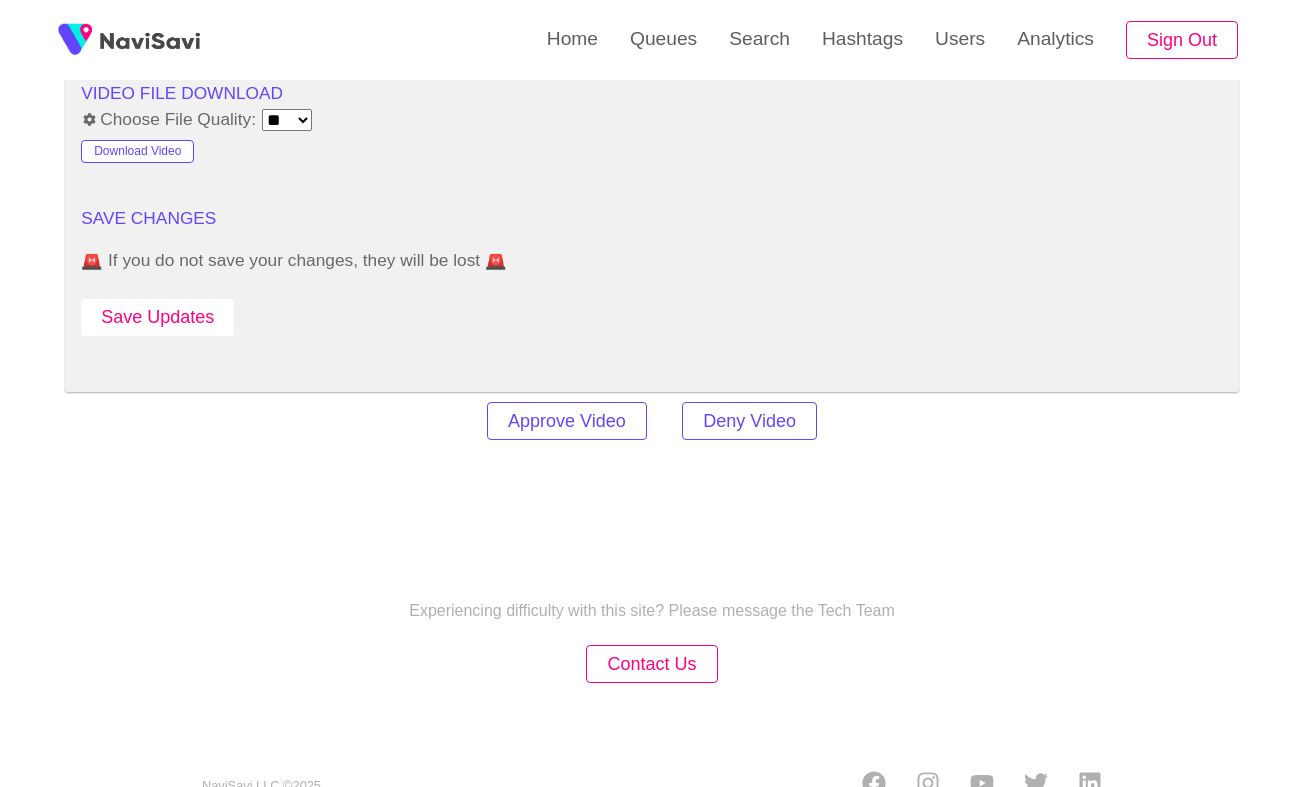 scroll, scrollTop: 2804, scrollLeft: 0, axis: vertical 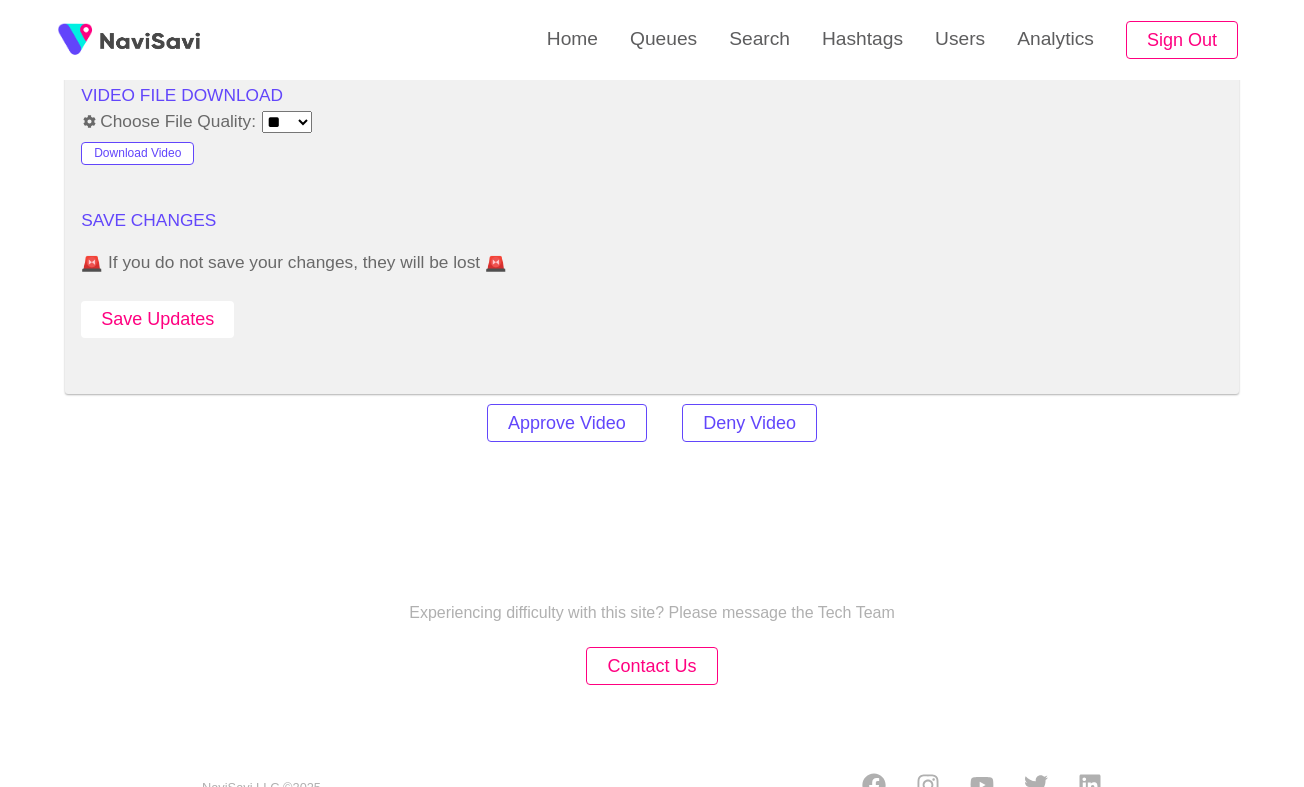 click on "Save Updates" at bounding box center (157, 319) 